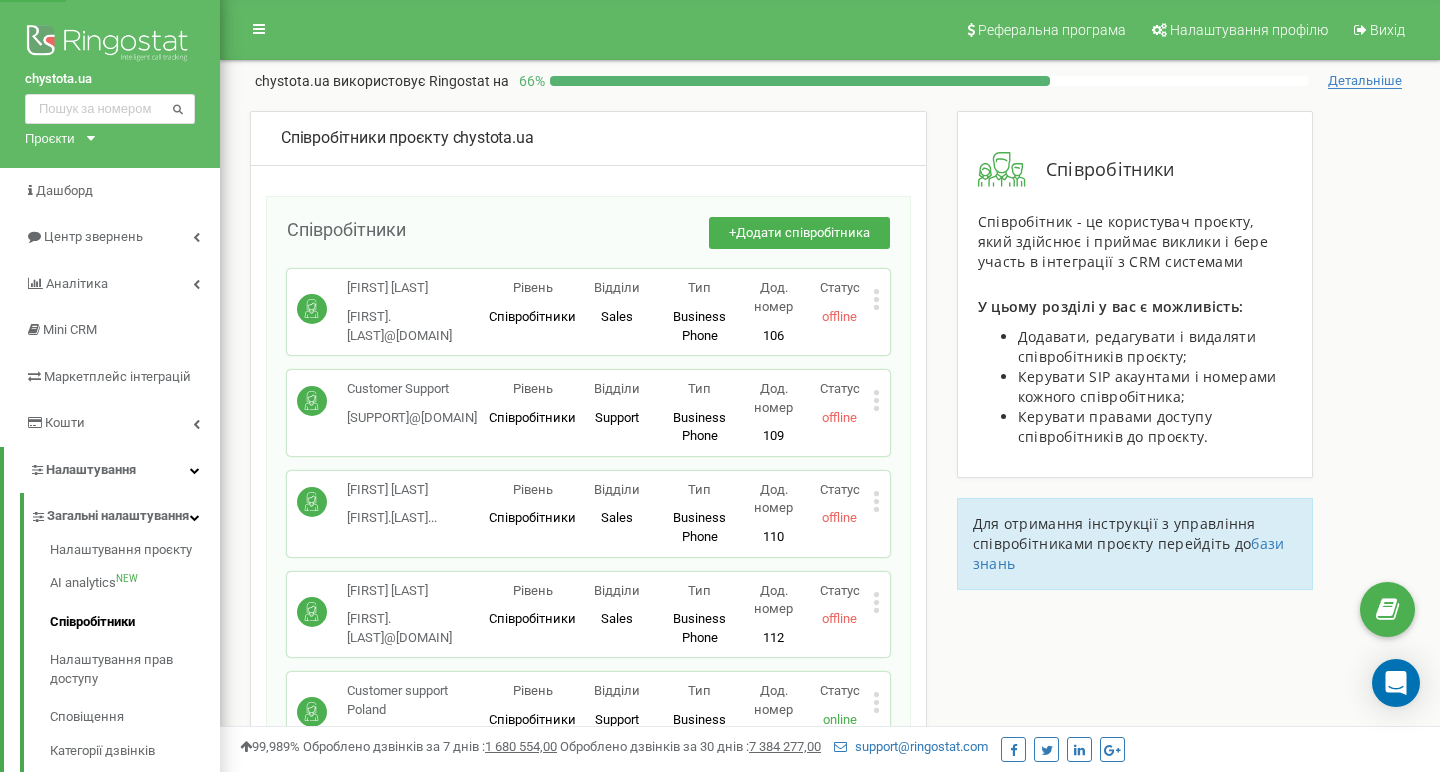 scroll, scrollTop: 428, scrollLeft: 0, axis: vertical 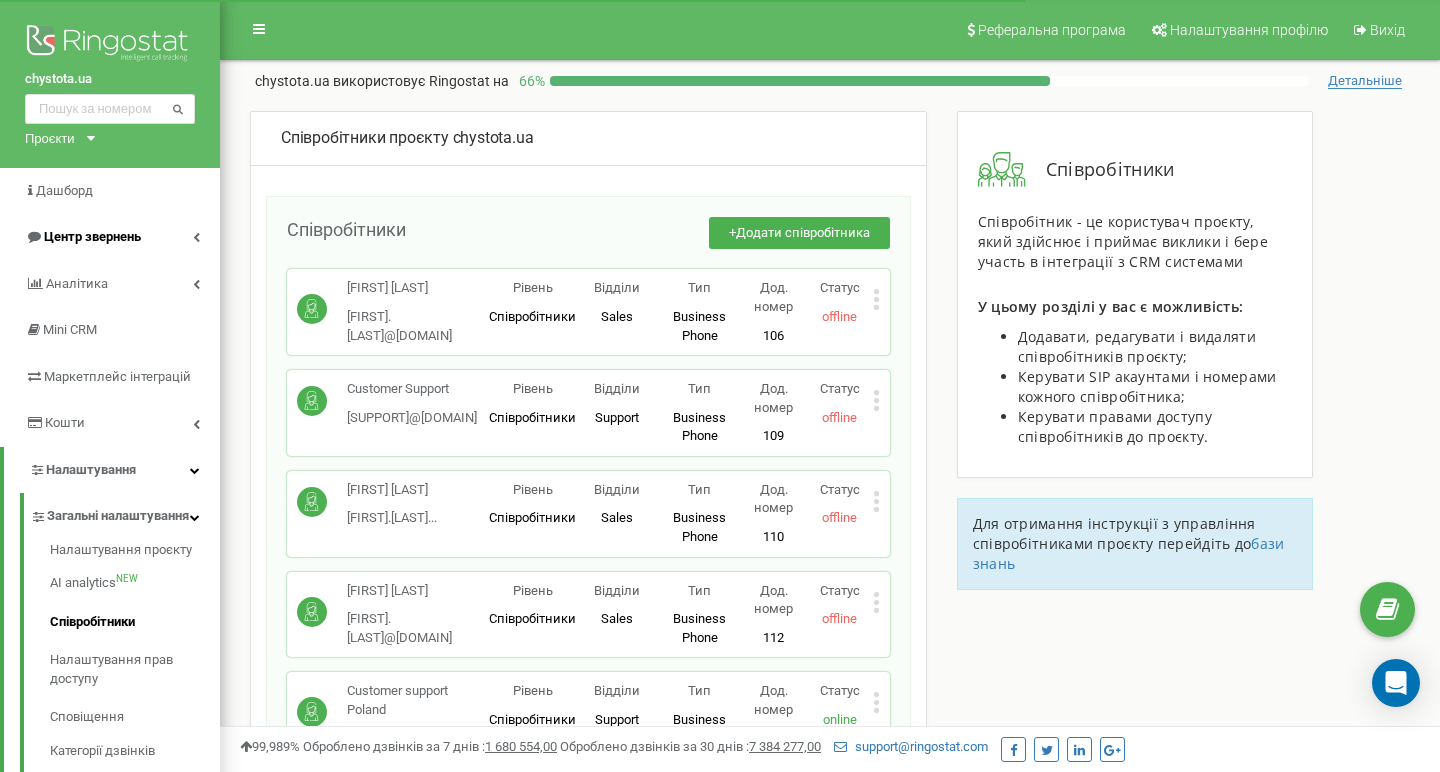 click on "Центр звернень" at bounding box center (92, 236) 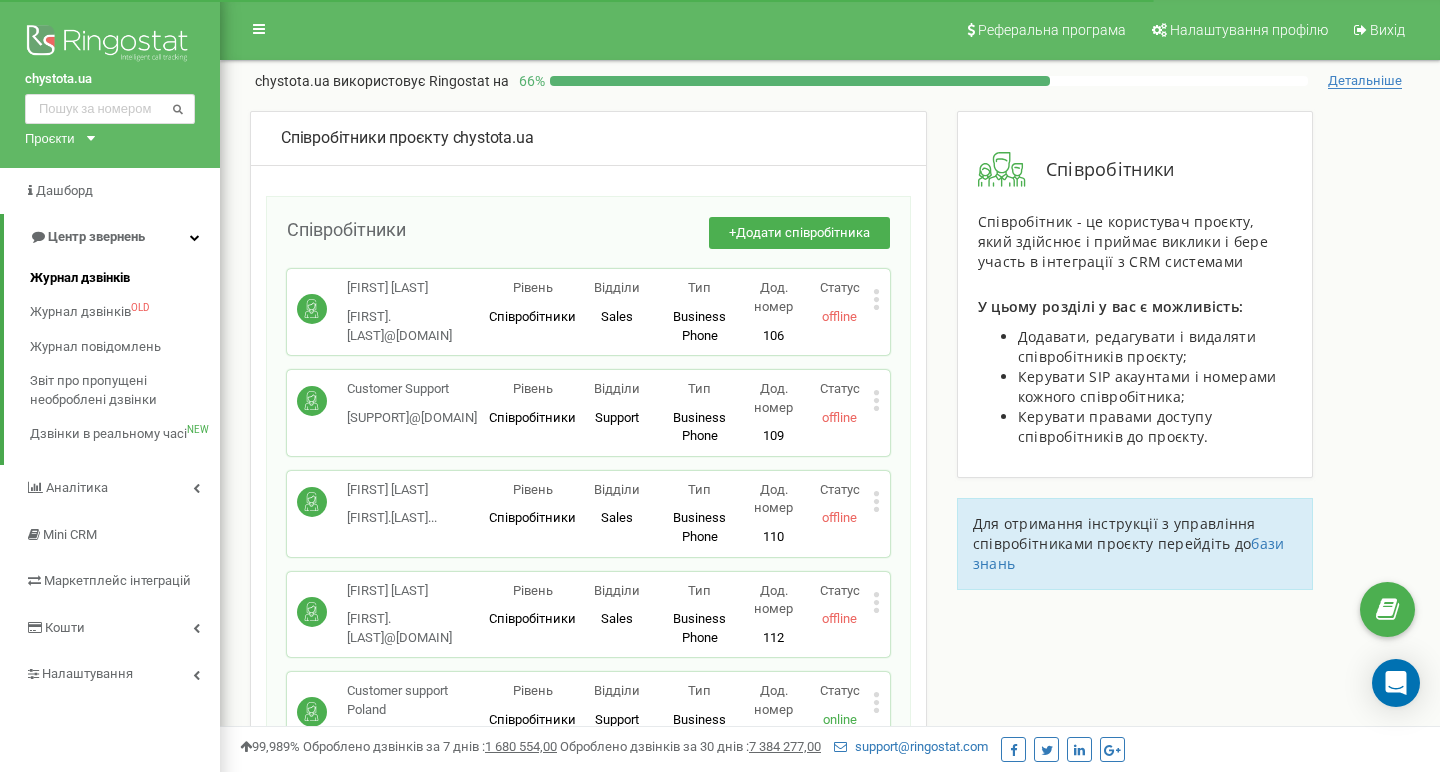 click on "Журнал дзвінків" at bounding box center (80, 278) 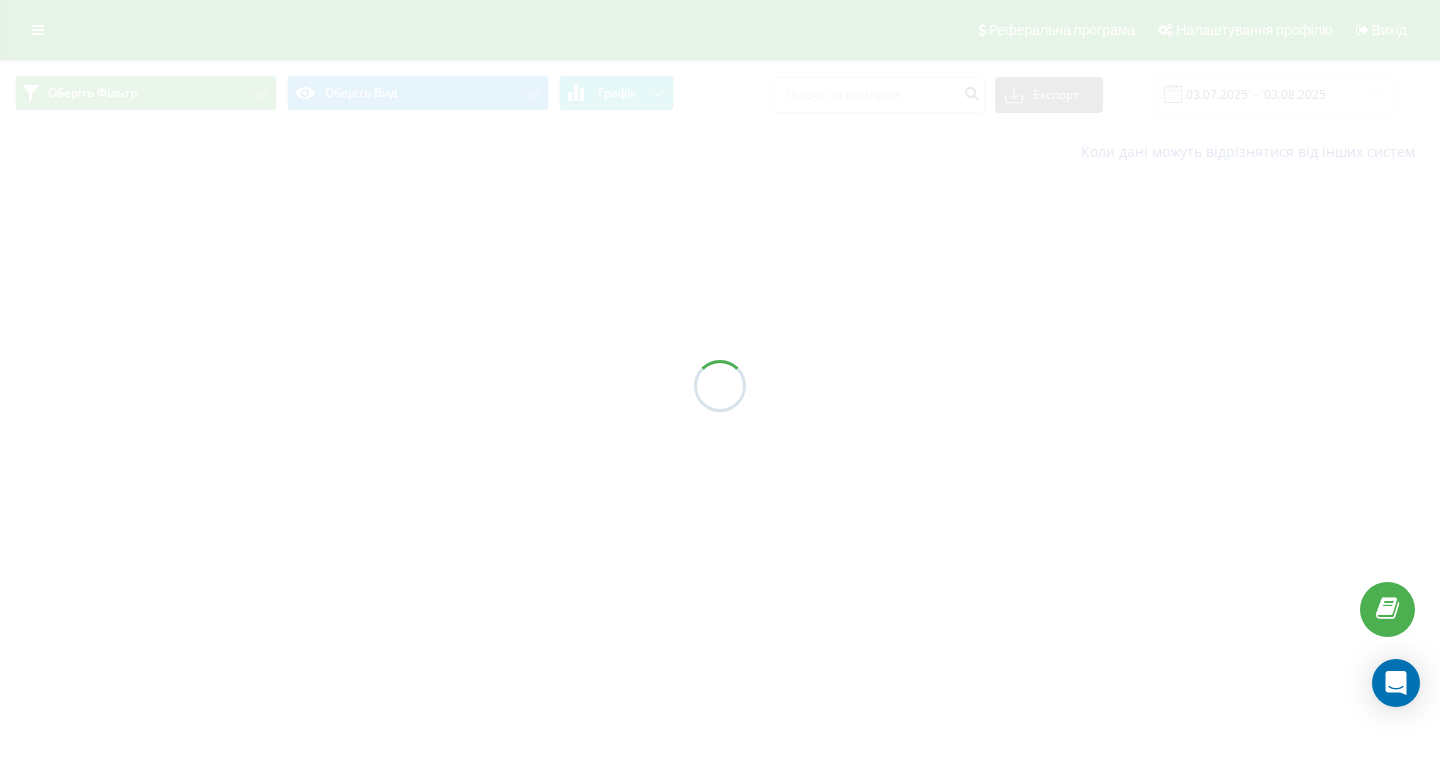 scroll, scrollTop: 0, scrollLeft: 0, axis: both 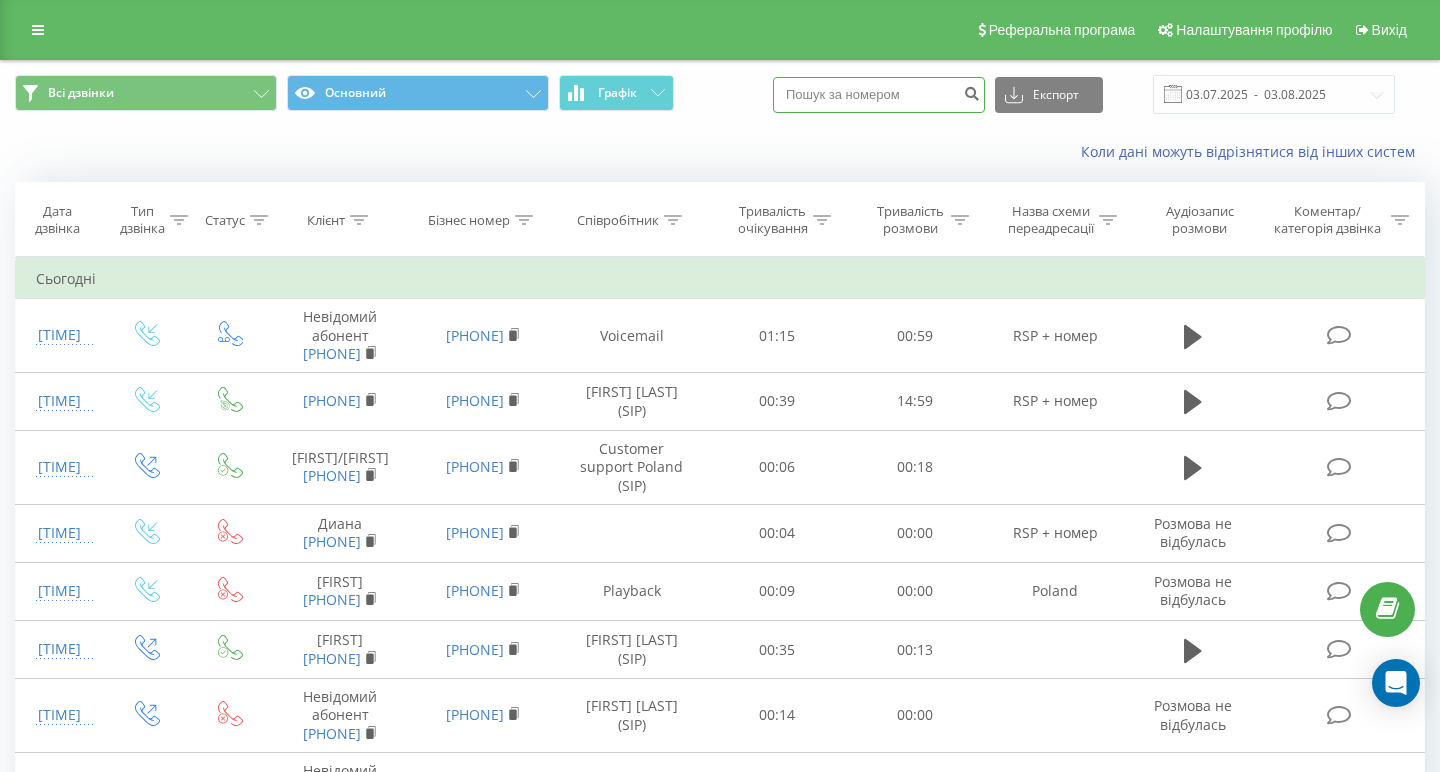 click at bounding box center [879, 95] 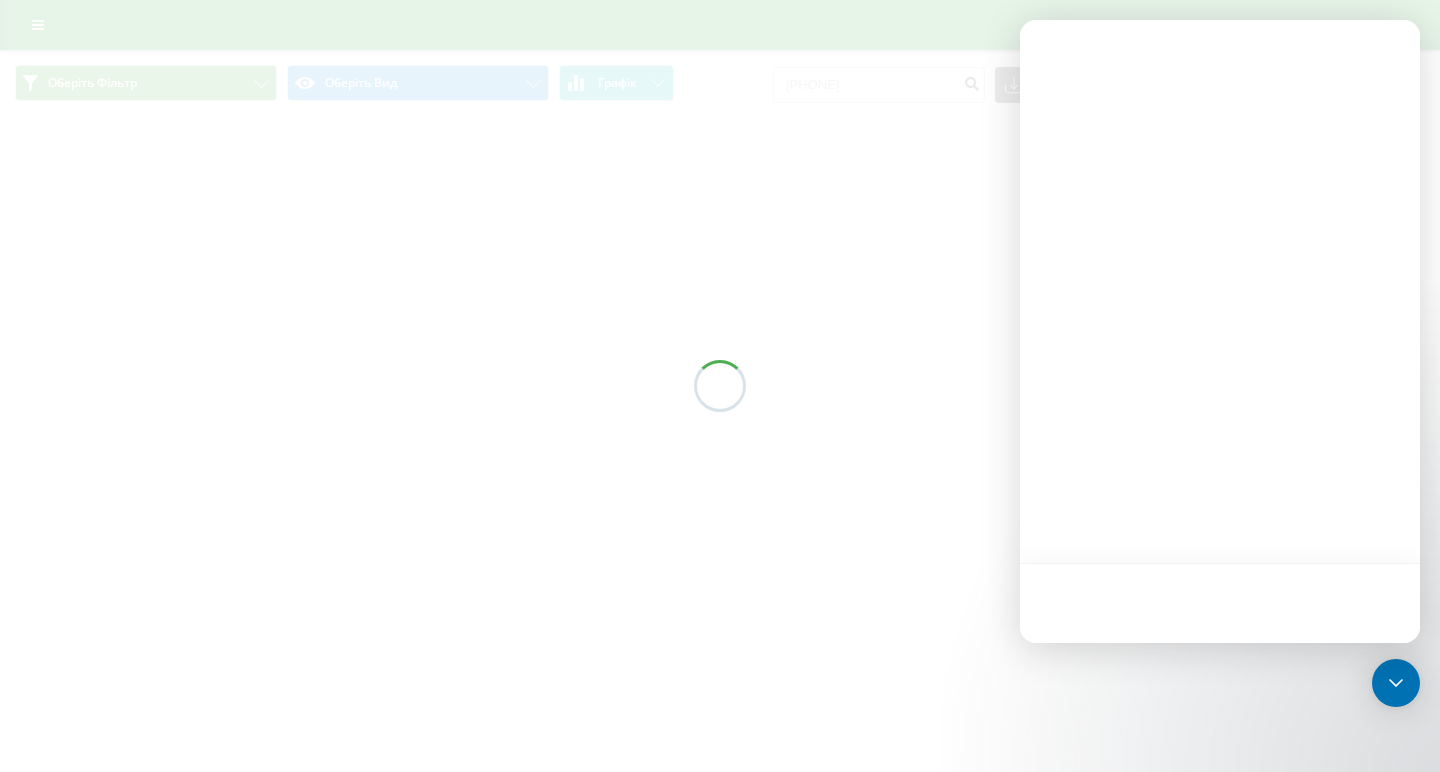 scroll, scrollTop: 0, scrollLeft: 0, axis: both 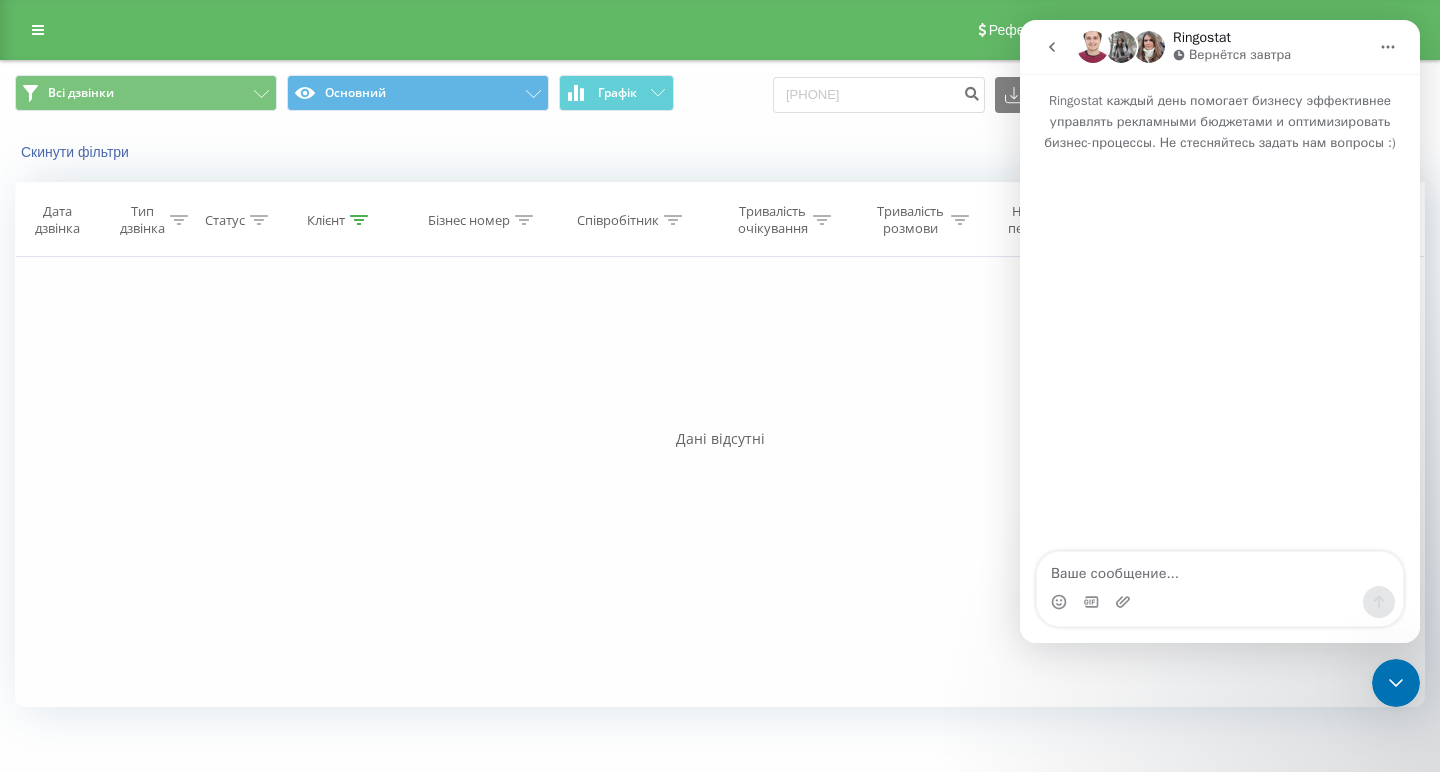 click 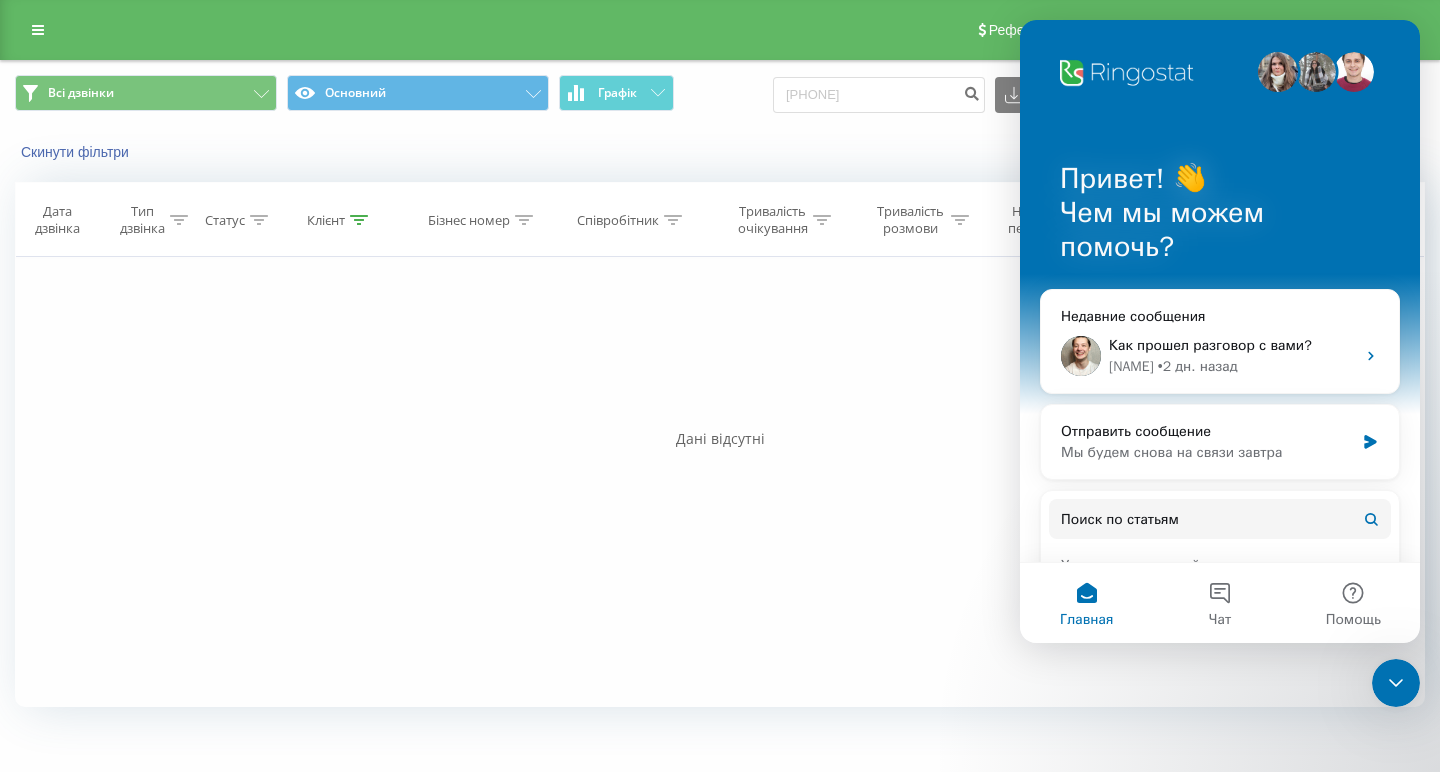 click on "Фільтрувати за умовою Дорівнює Введіть значення Скасувати OK Фільтрувати за умовою Дорівнює Введіть значення Скасувати OK Фільтрувати за умовою Містить Скасувати OK Фільтрувати за умовою Містить Скасувати OK Фільтрувати за умовою Містить Скасувати OK Фільтрувати за умовою Дорівнює Скасувати OK Фільтрувати за умовою Дорівнює Скасувати OK Фільтрувати за умовою Містить Скасувати OK Фільтрувати за умовою Дорівнює Введіть значення Скасувати OK" at bounding box center (720, 482) 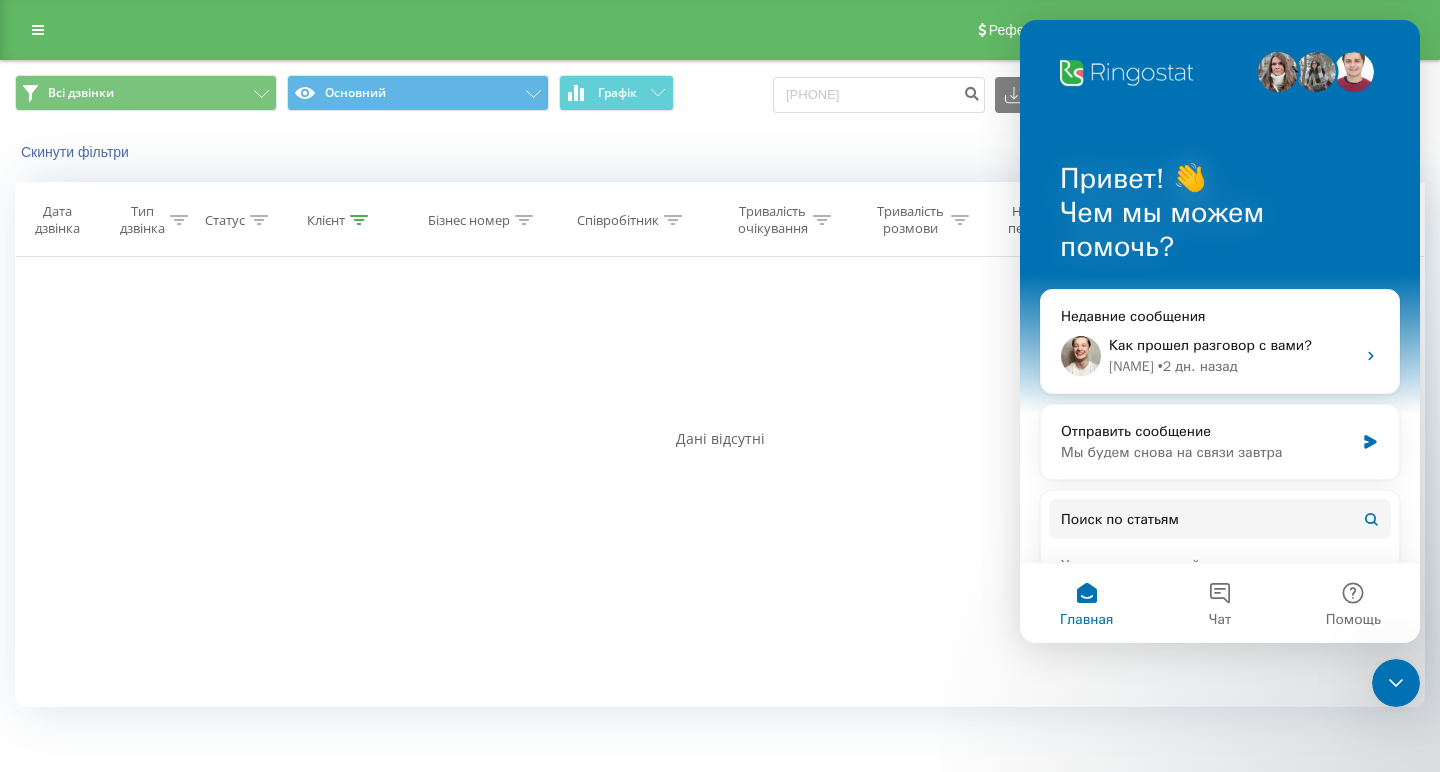 click 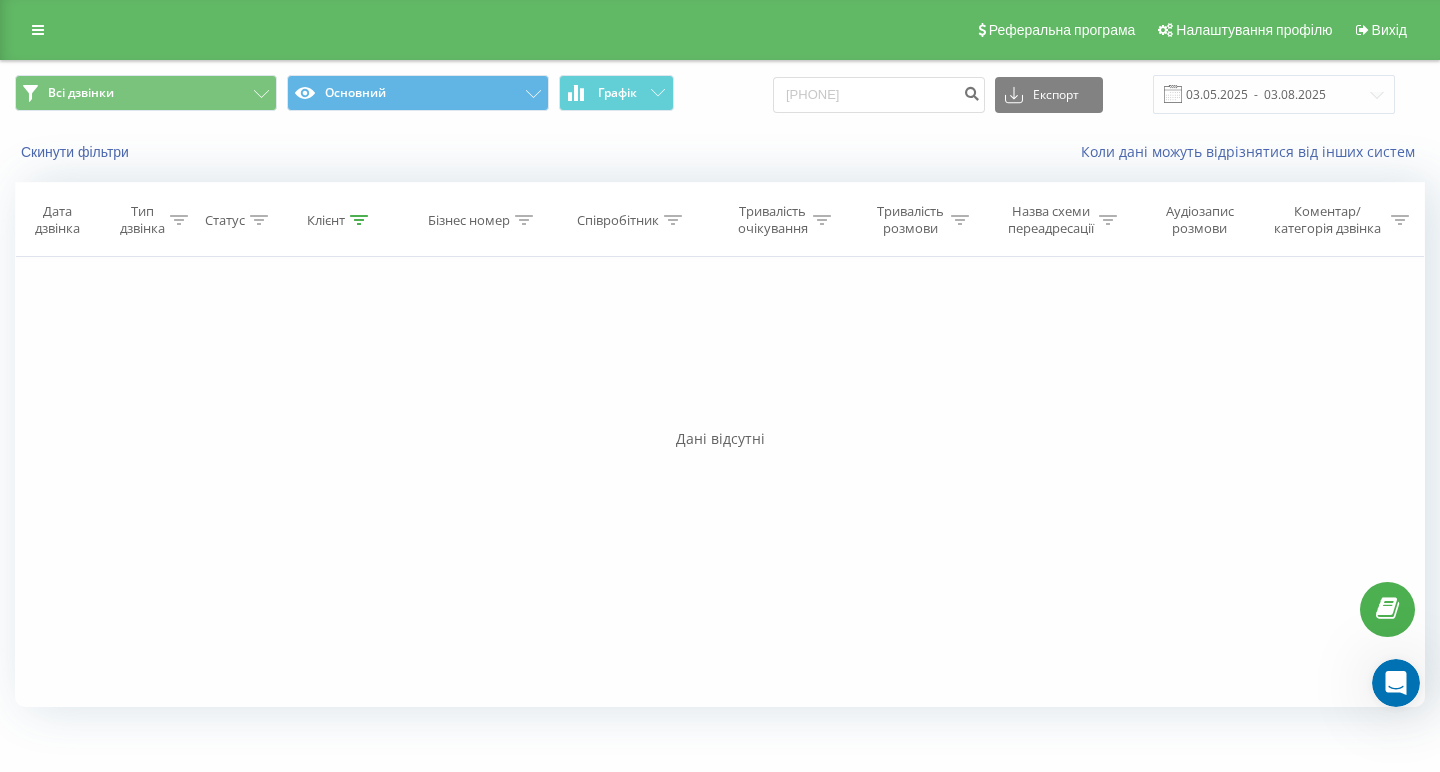 scroll, scrollTop: 0, scrollLeft: 0, axis: both 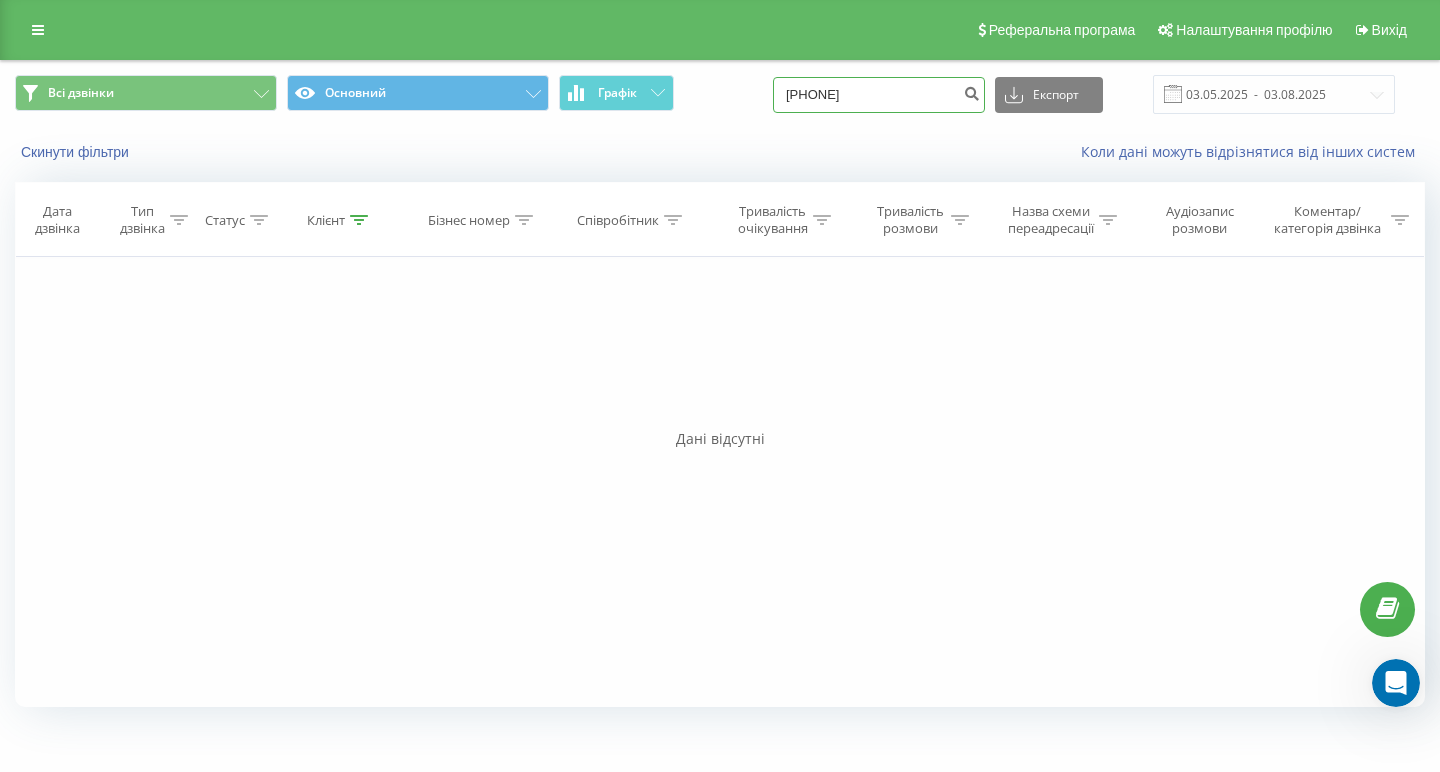 click on "+48516455977" at bounding box center (879, 95) 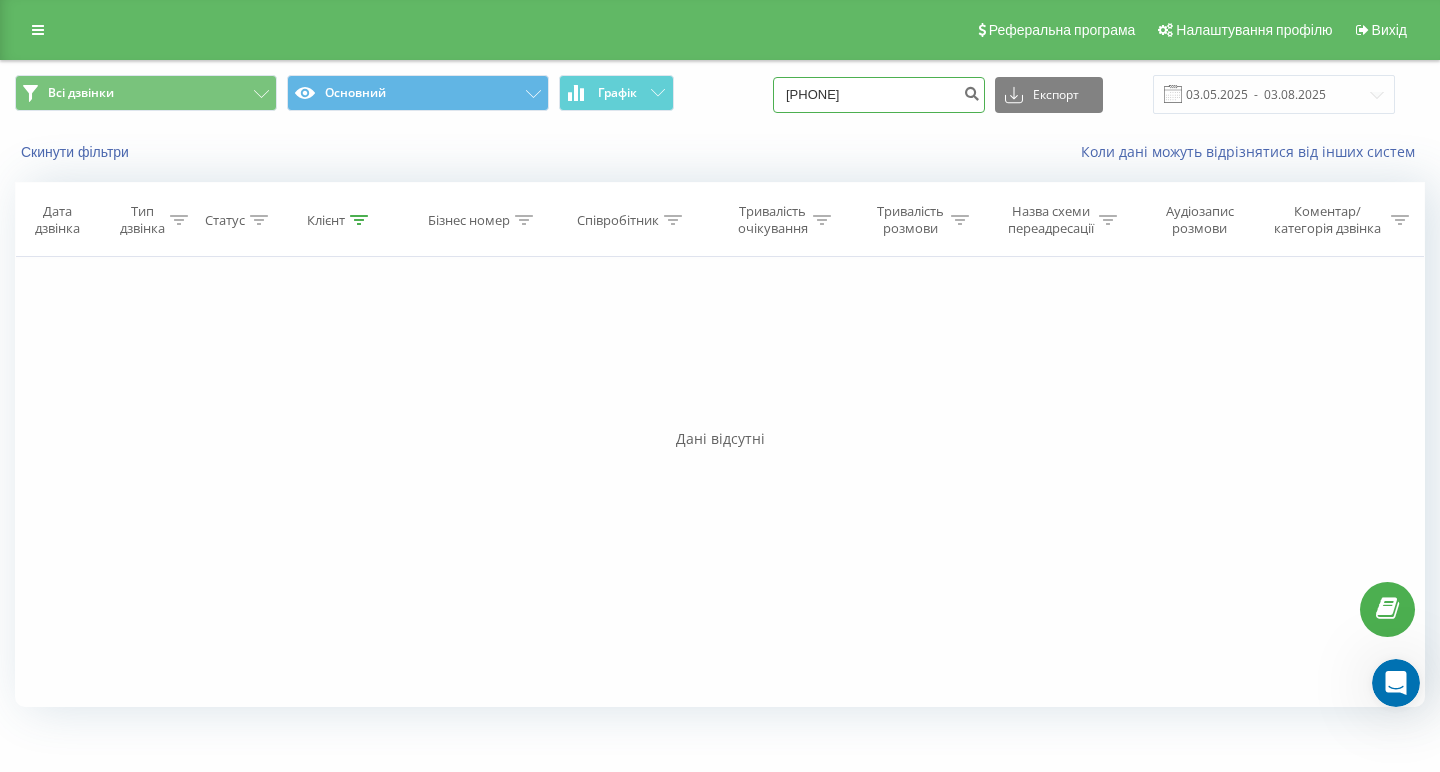 click on "+48516455977" at bounding box center (879, 95) 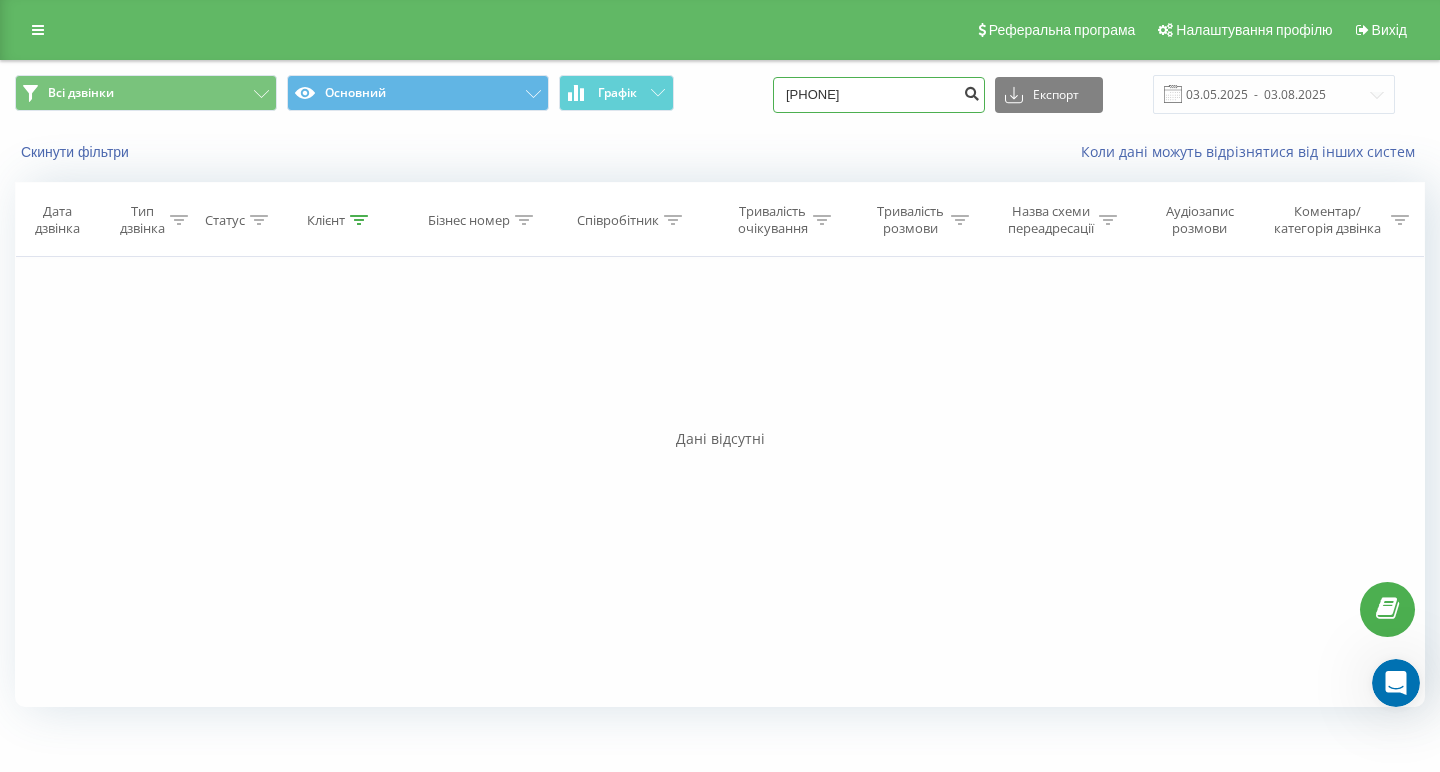 type on "+48513 995 122" 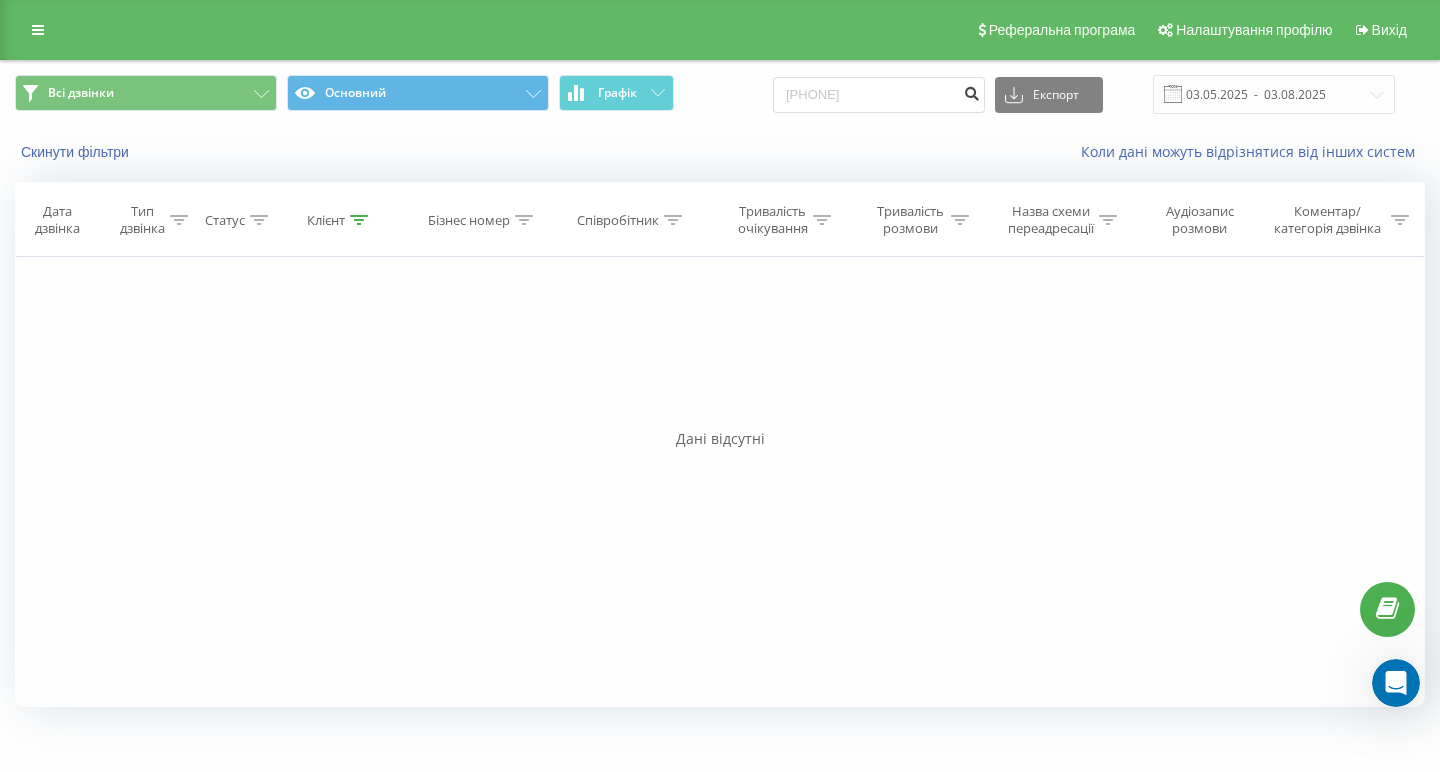 click at bounding box center (971, 91) 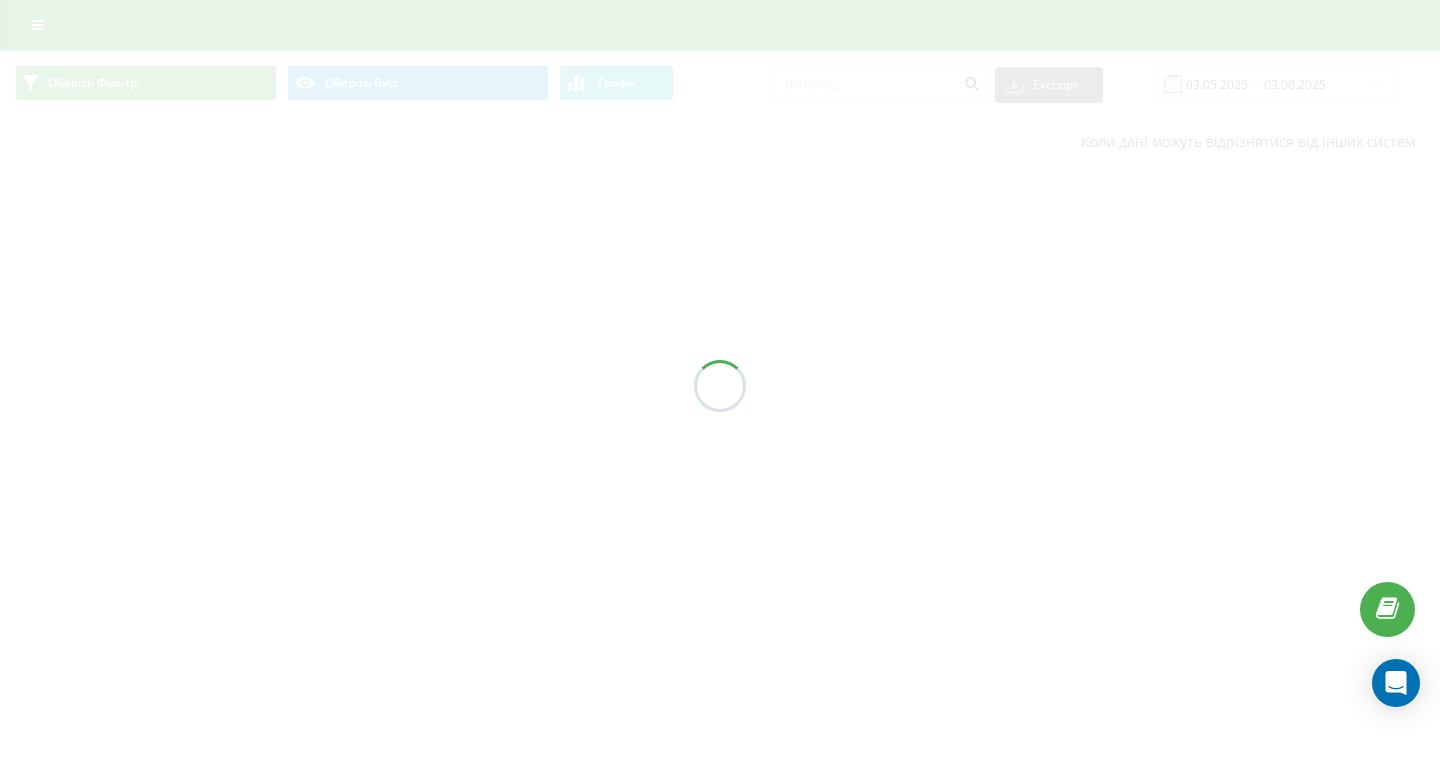 scroll, scrollTop: 0, scrollLeft: 0, axis: both 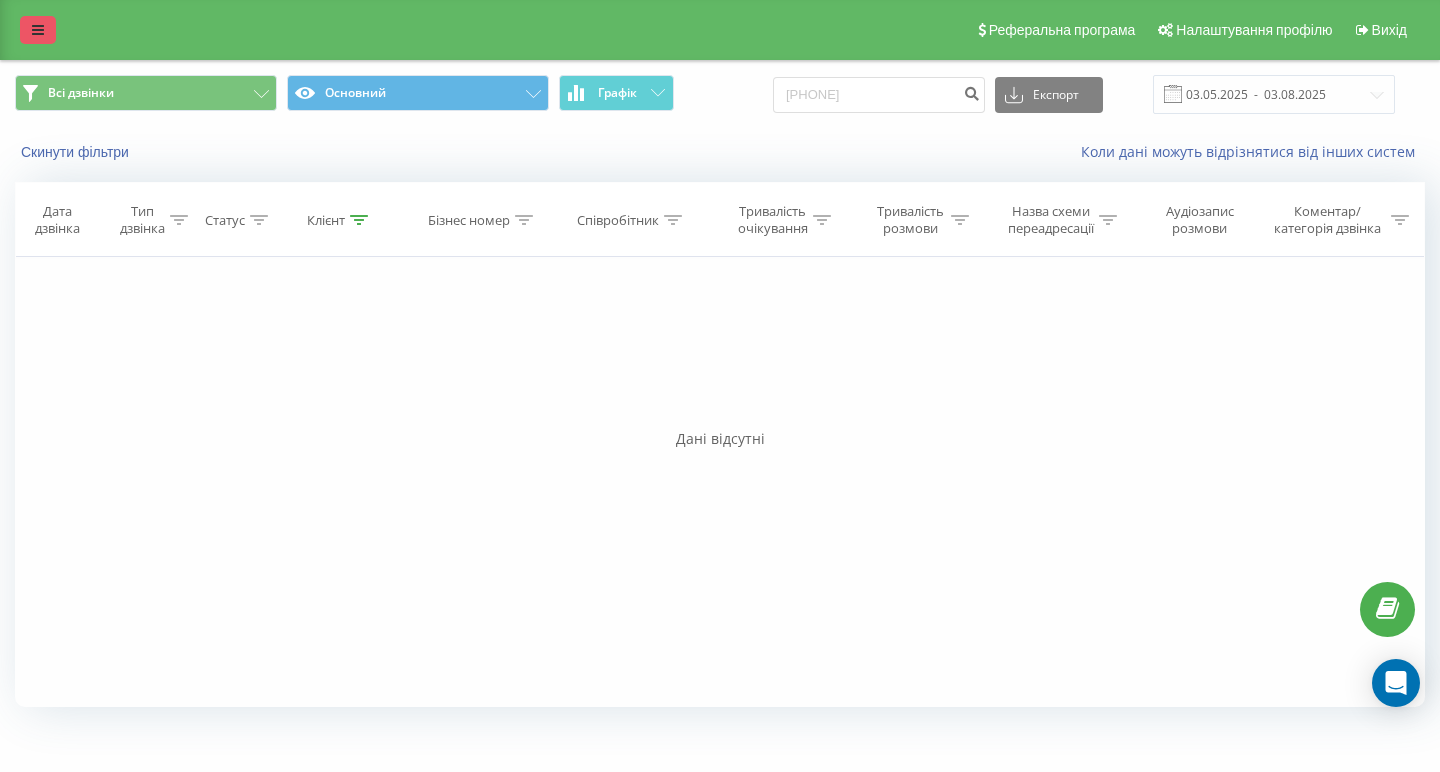 click at bounding box center (38, 30) 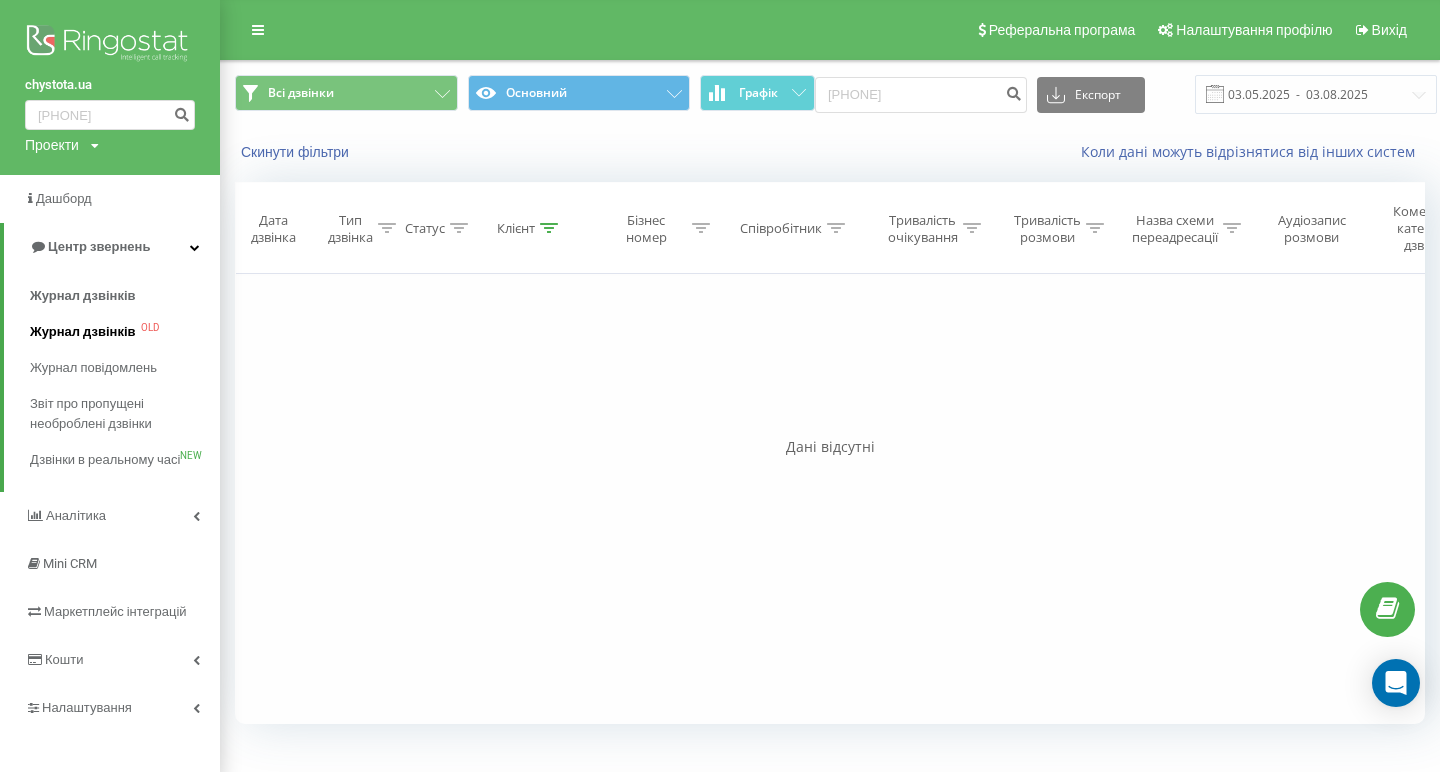 click on "Журнал дзвінків" at bounding box center [83, 332] 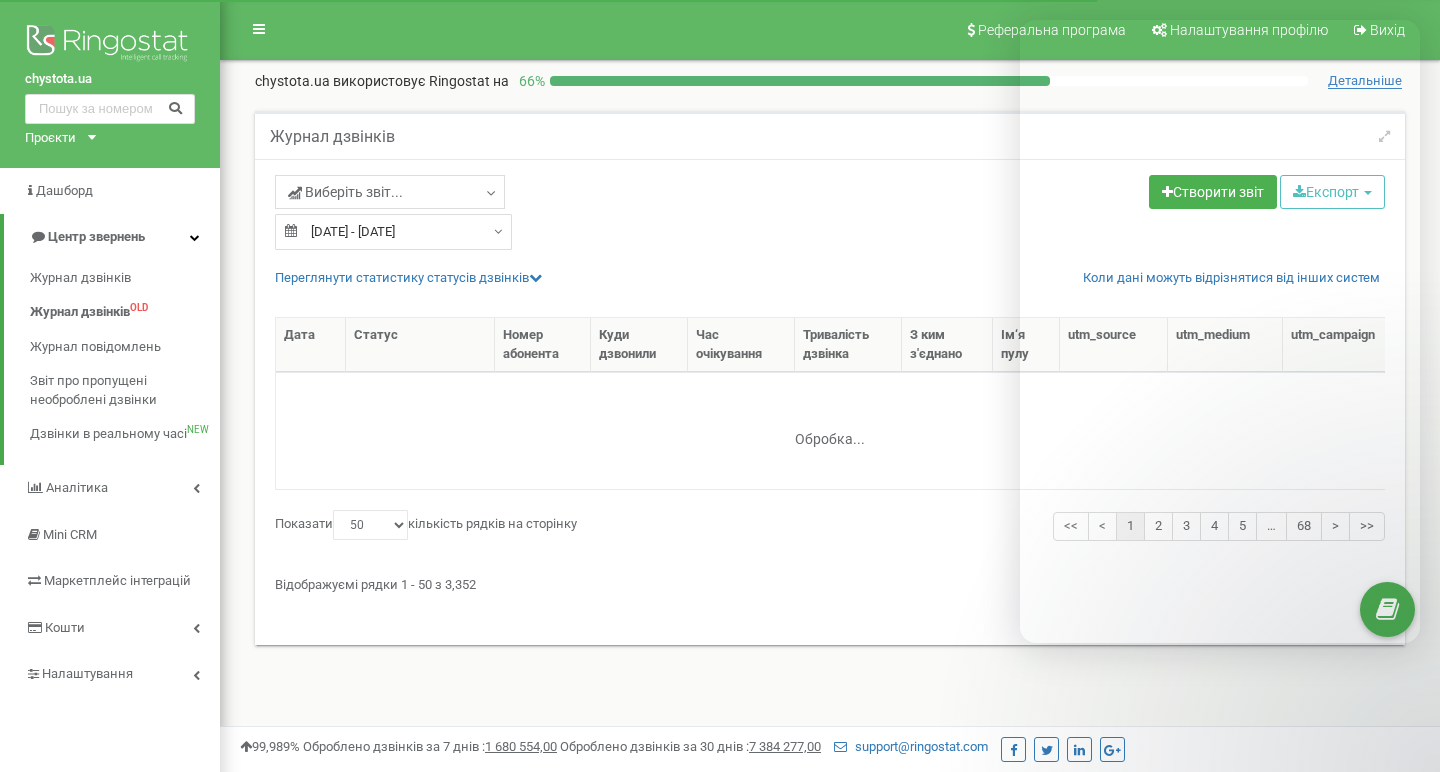 select on "50" 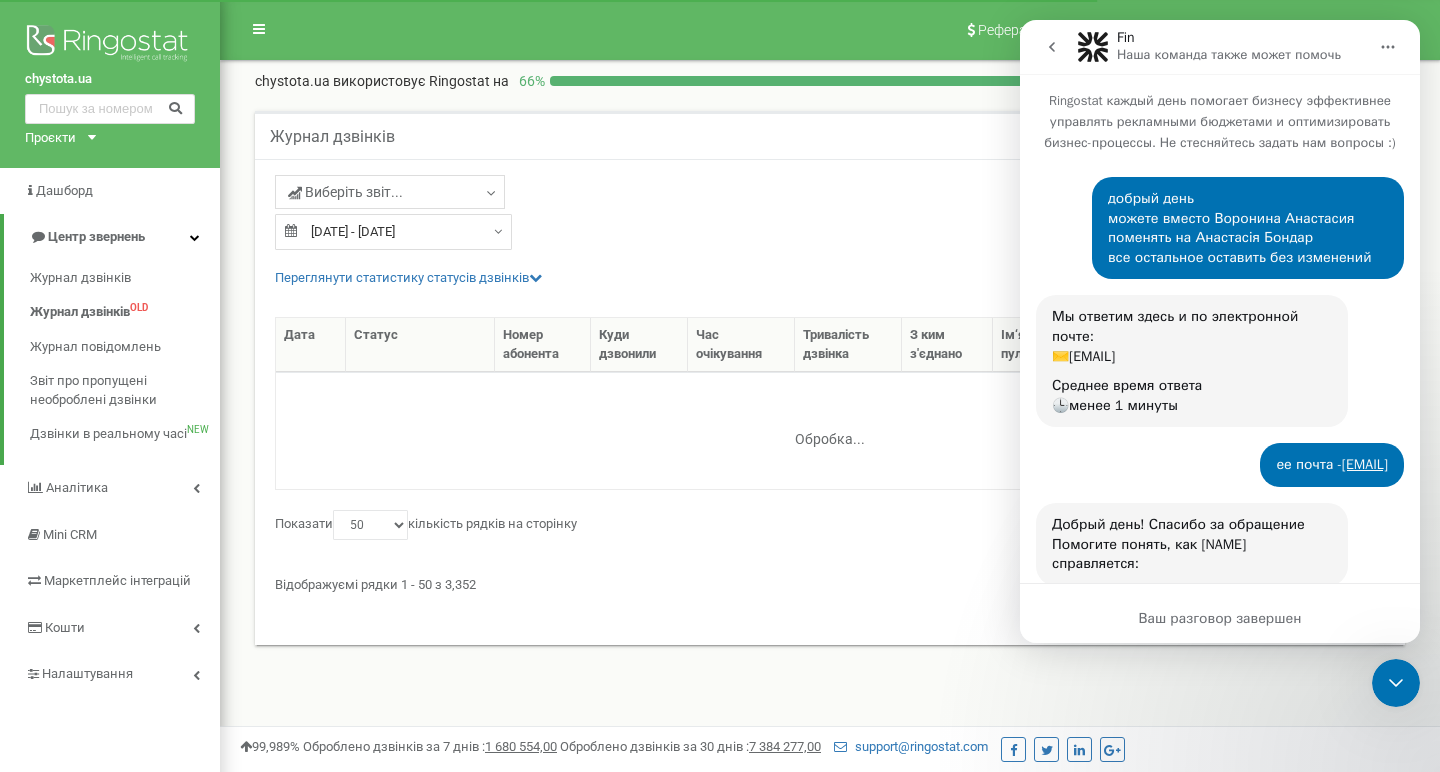 scroll, scrollTop: 0, scrollLeft: 0, axis: both 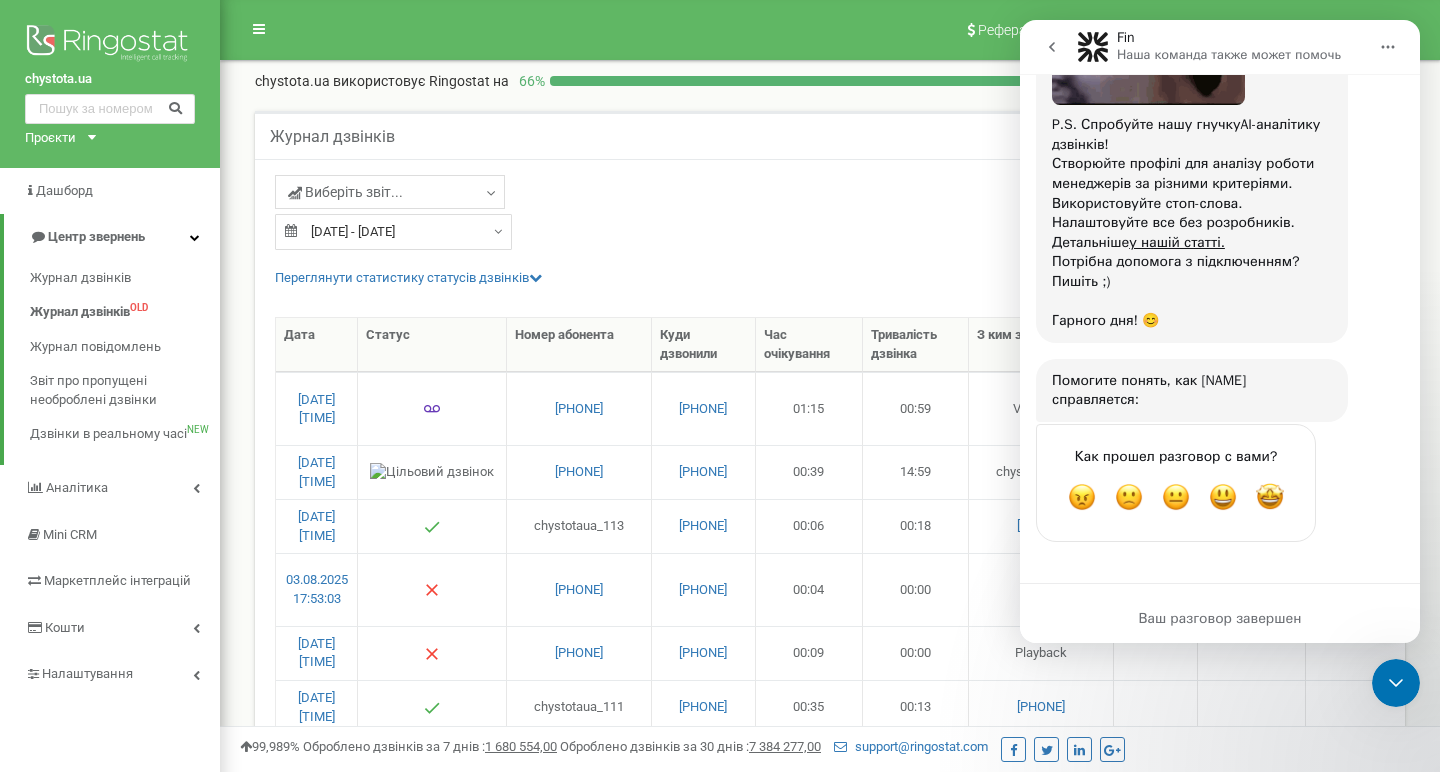 click 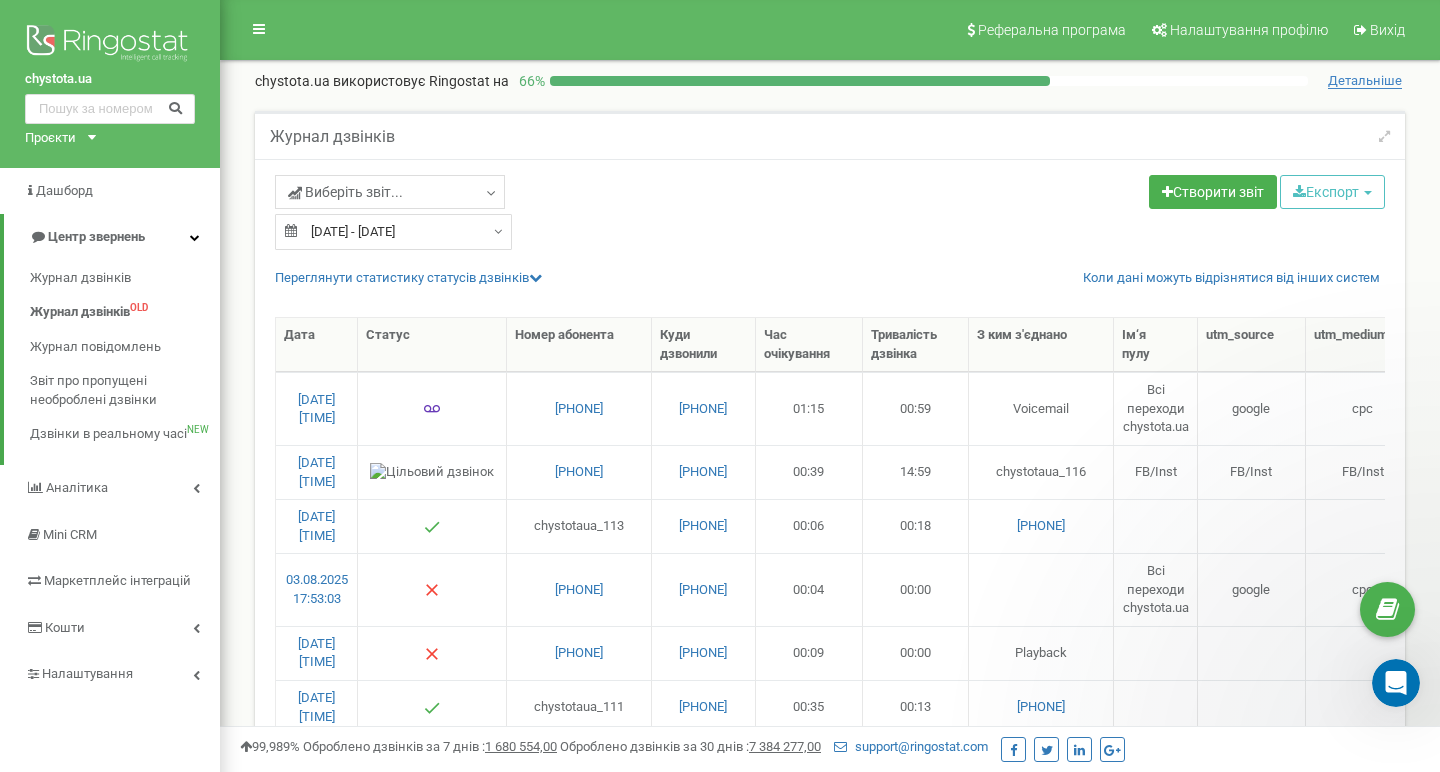 scroll, scrollTop: 0, scrollLeft: 0, axis: both 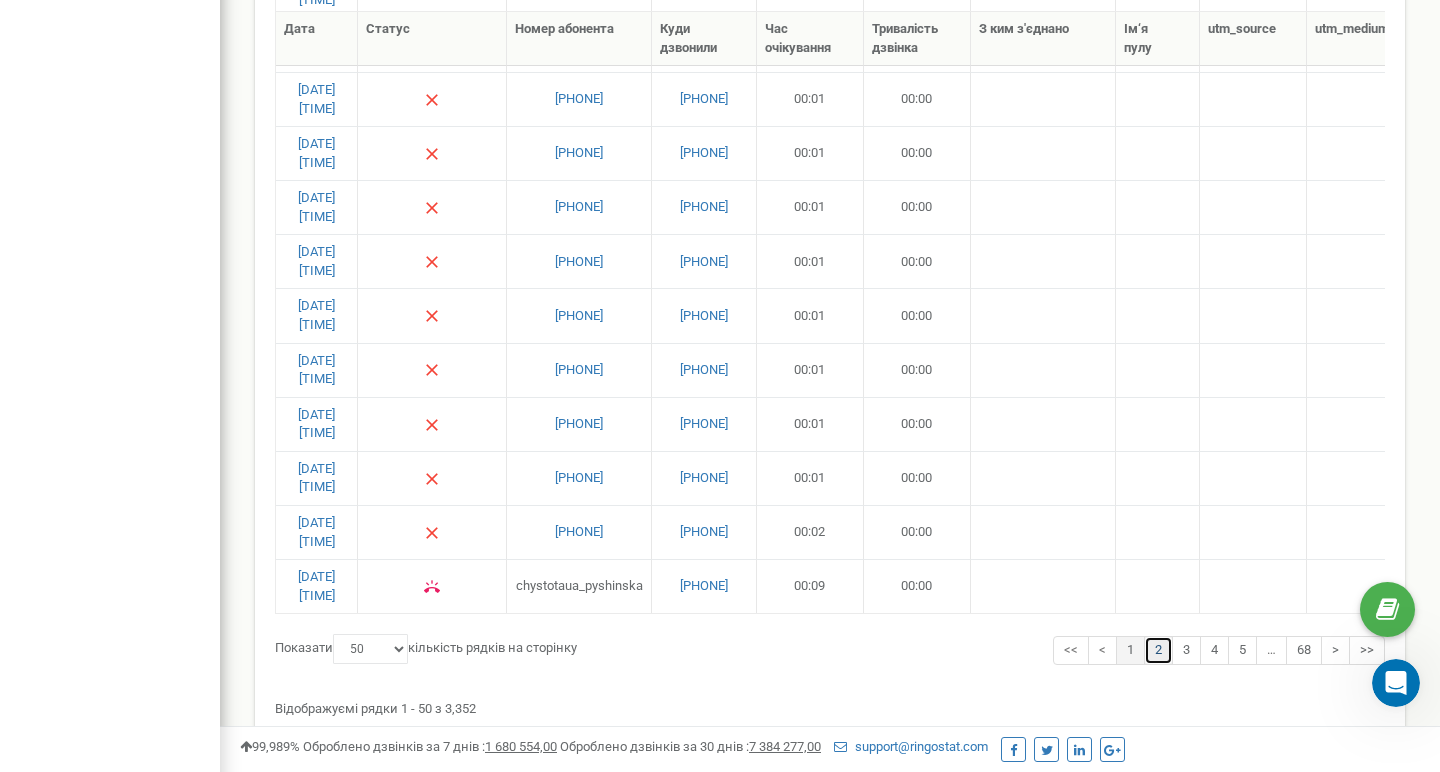 click on "2" at bounding box center [1158, 650] 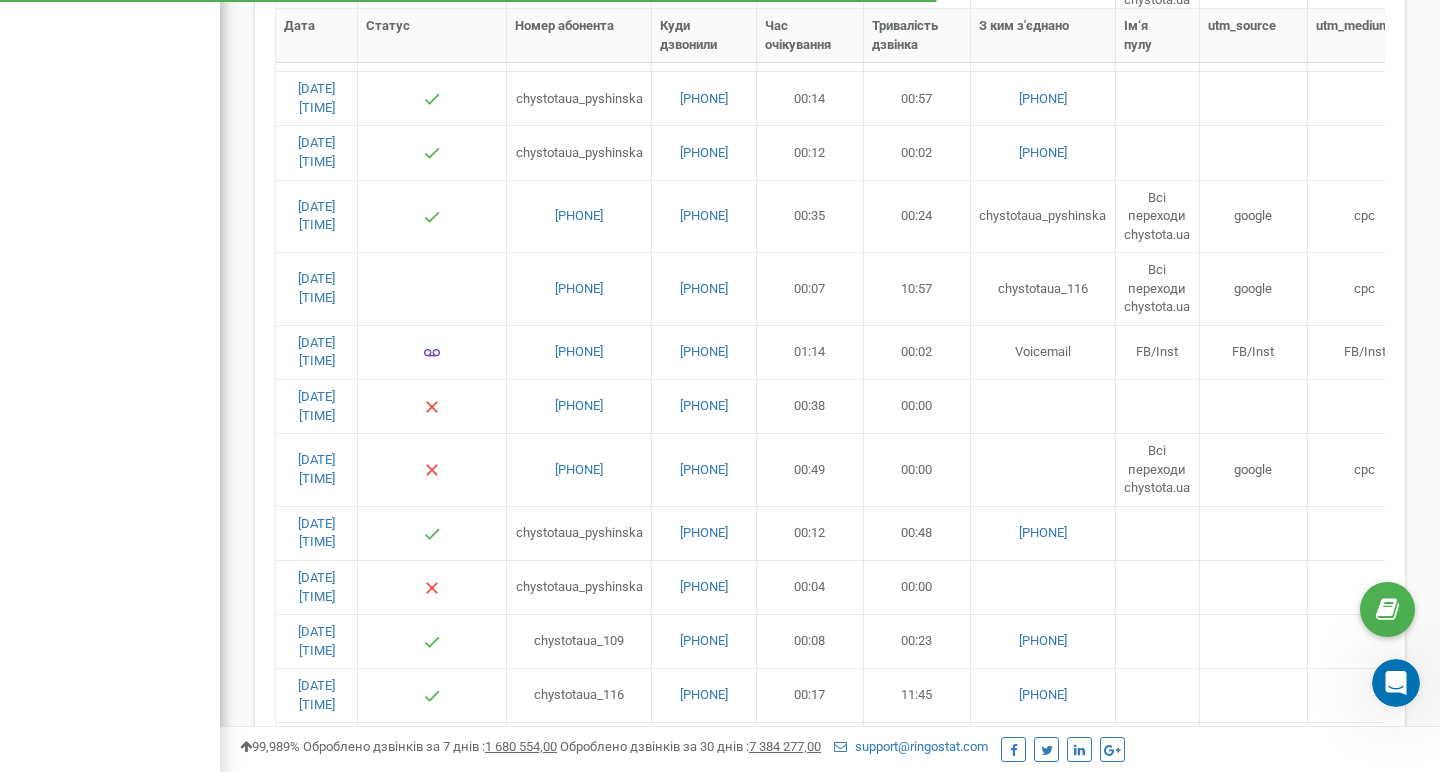 scroll, scrollTop: 1590, scrollLeft: 0, axis: vertical 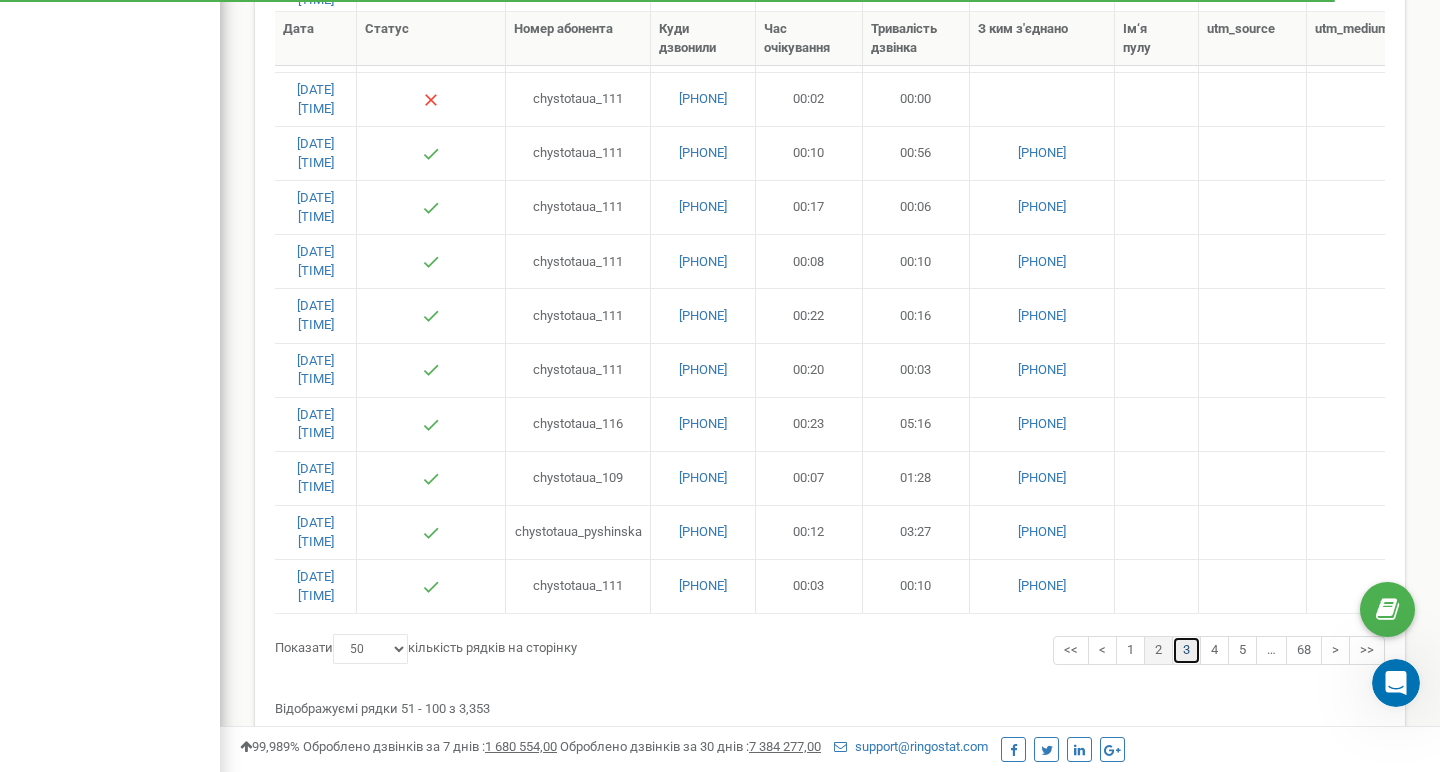 click on "3" at bounding box center [1186, 650] 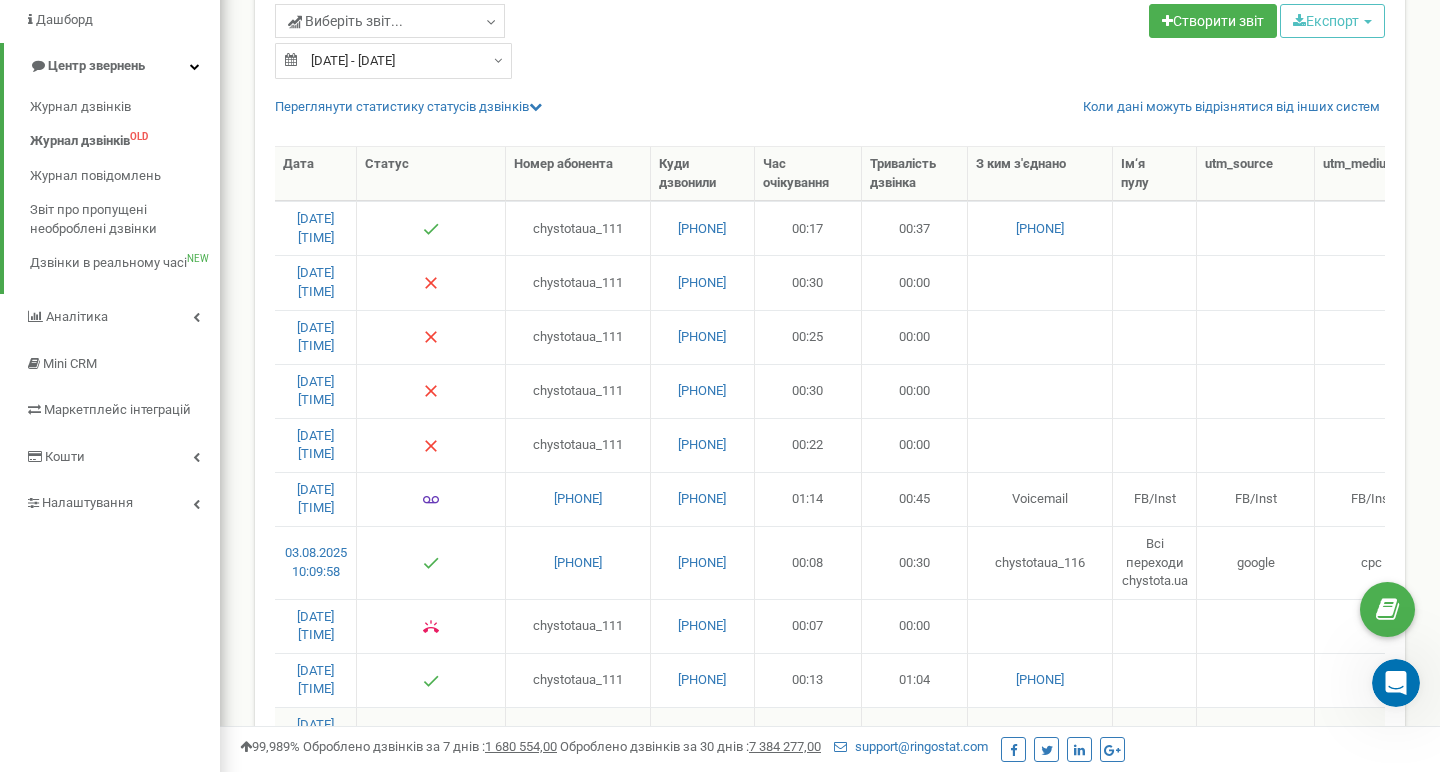 scroll, scrollTop: 161, scrollLeft: 0, axis: vertical 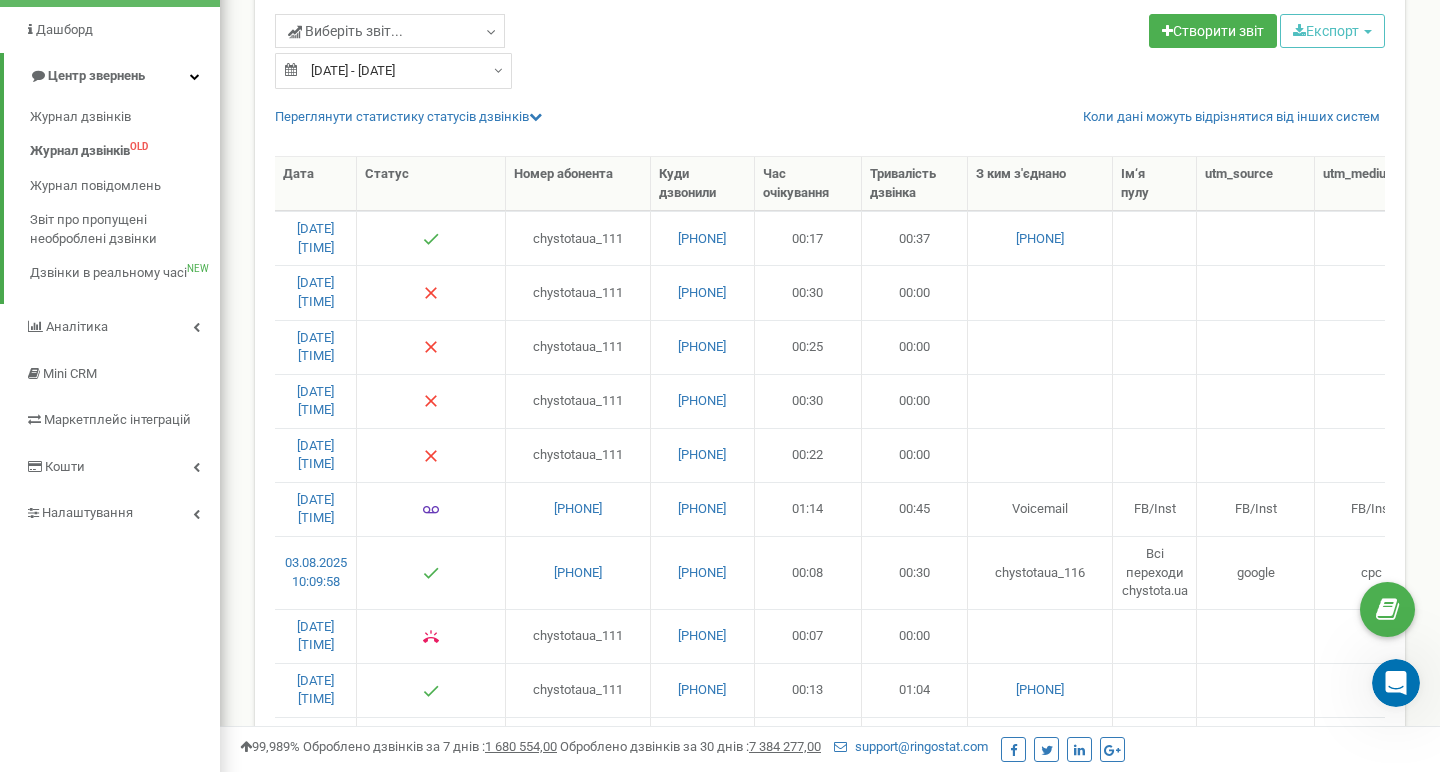 click 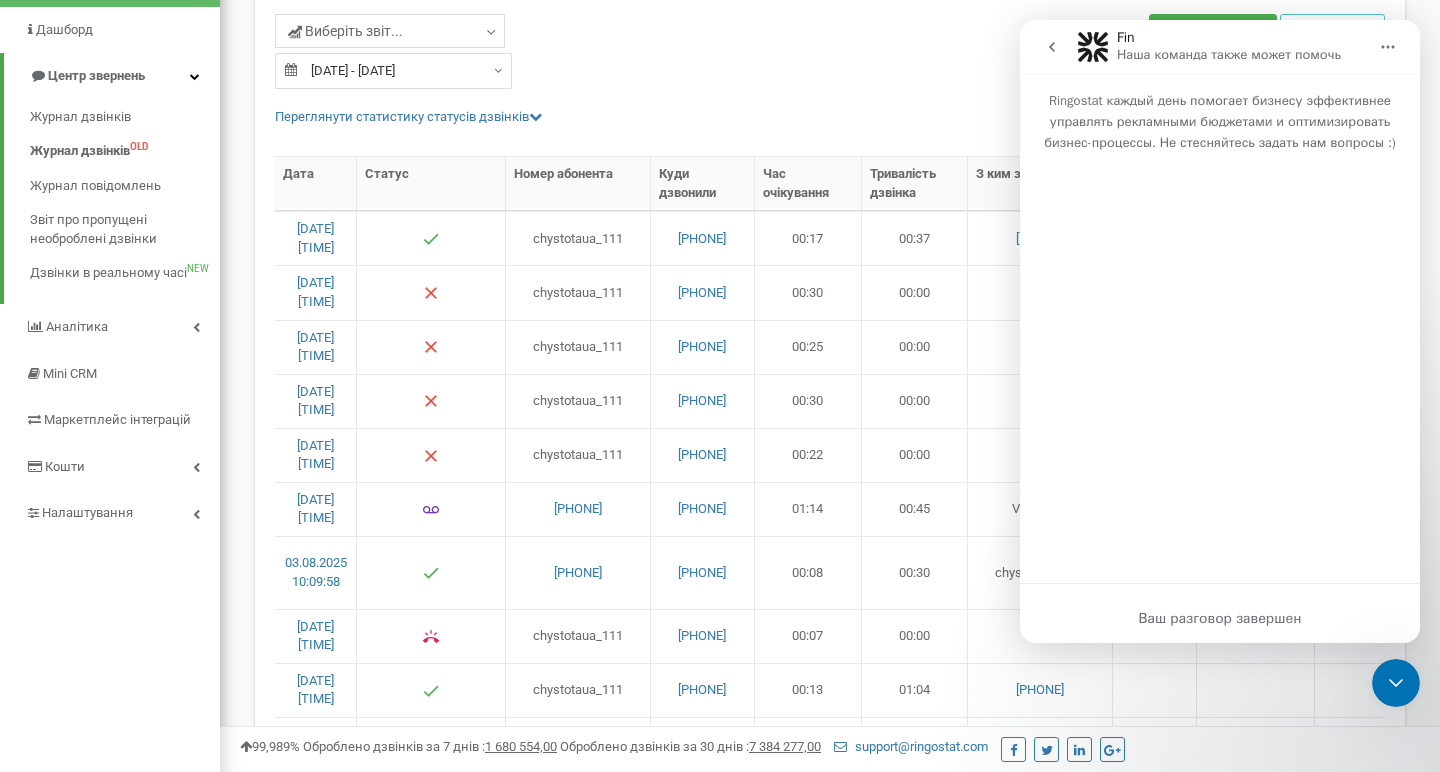 scroll, scrollTop: 0, scrollLeft: 0, axis: both 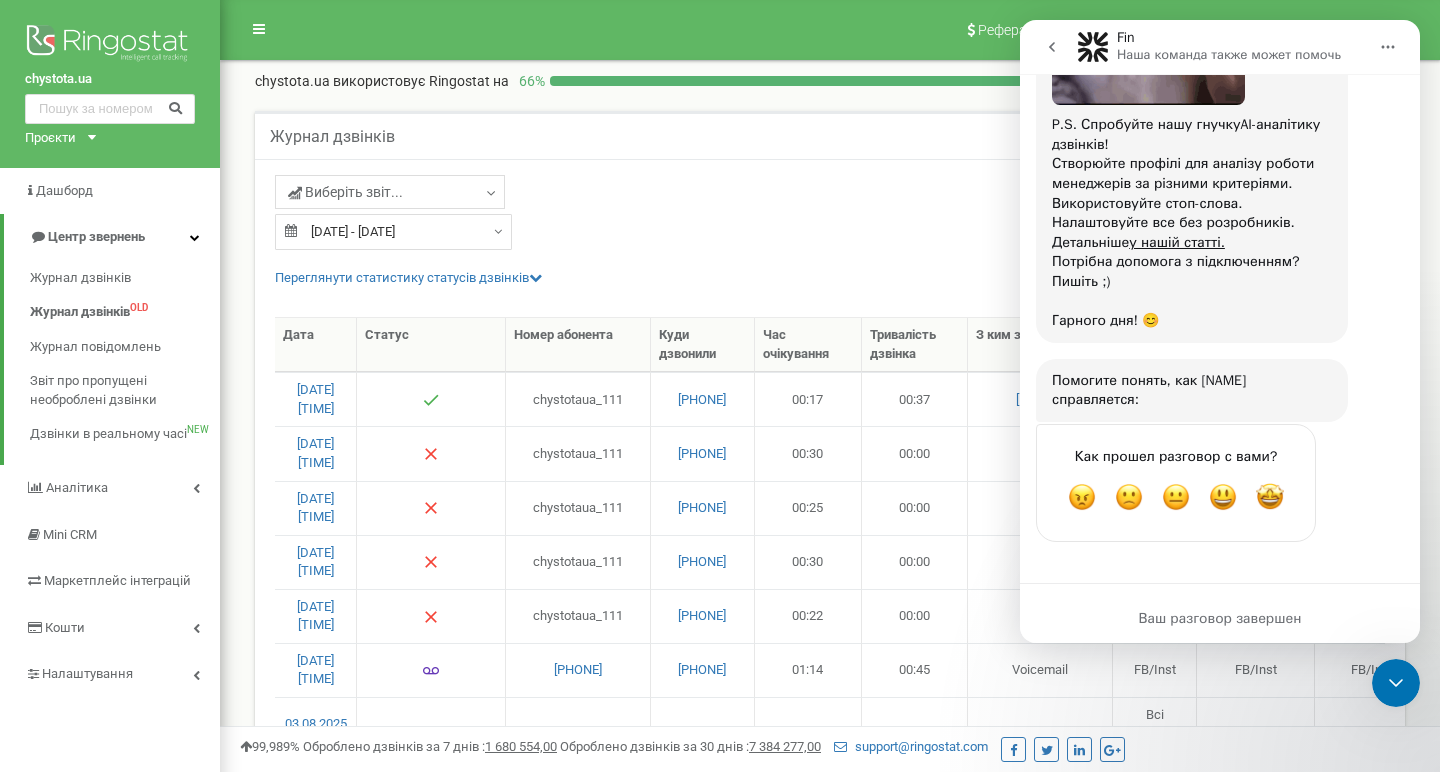 click on "Ваш разговор завершен" at bounding box center (1220, 613) 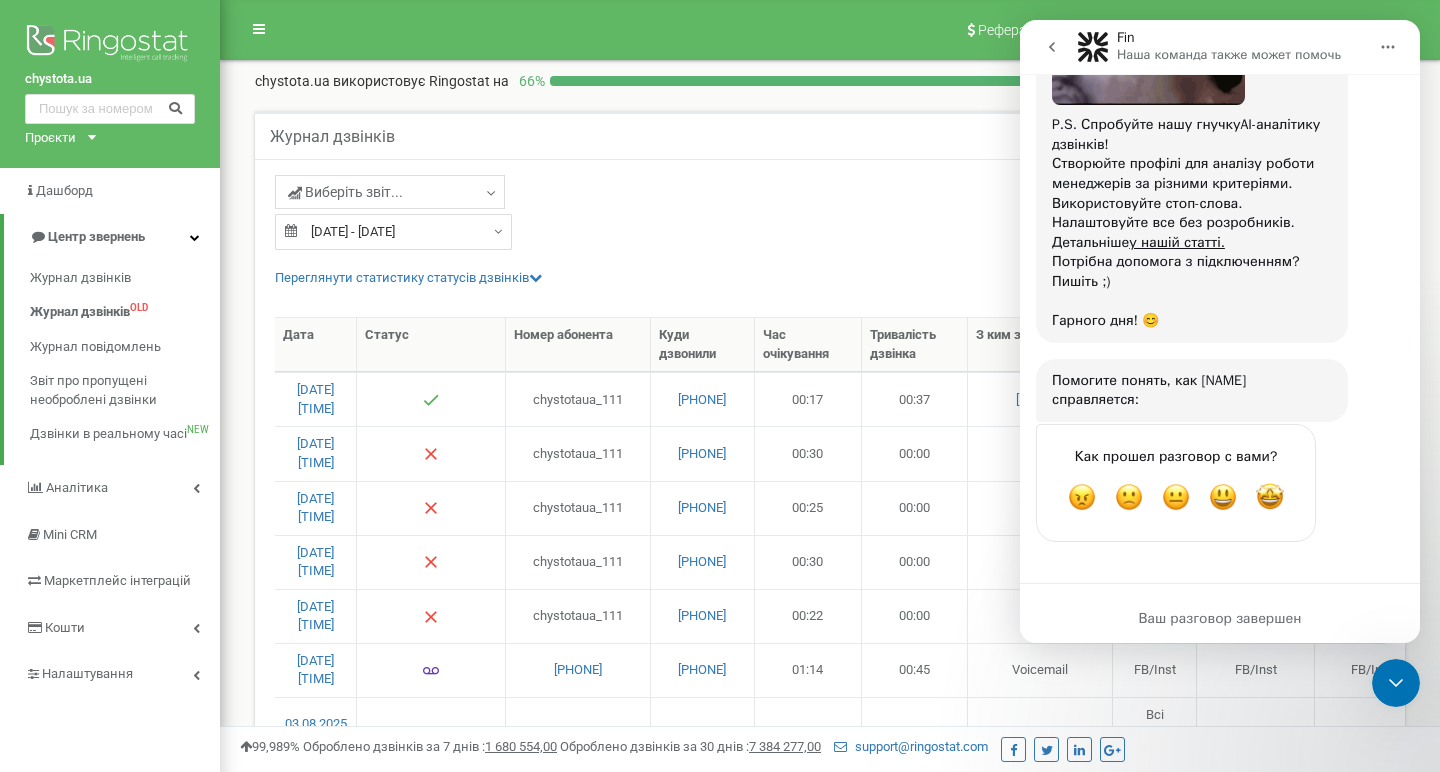 click on "Ваш разговор завершен" at bounding box center (1220, 618) 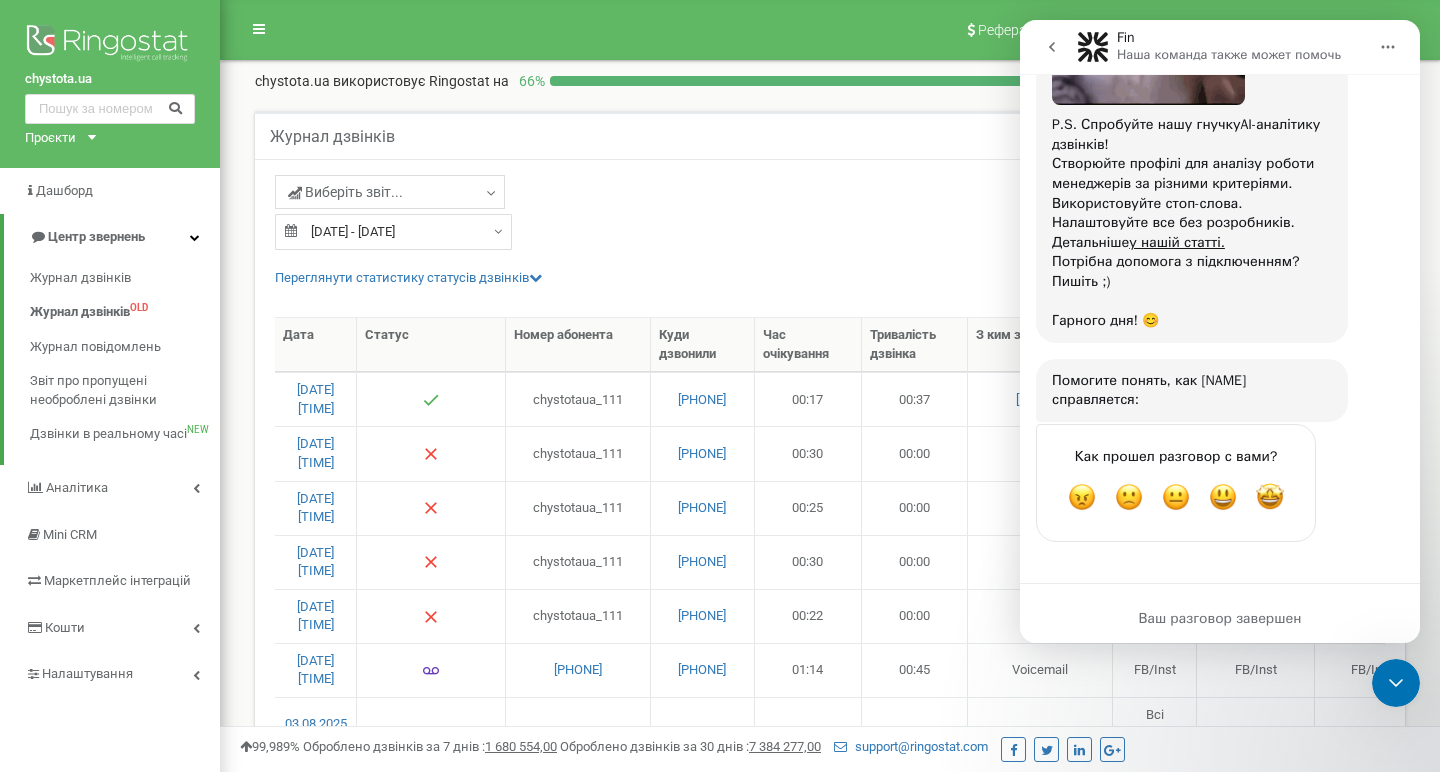 scroll, scrollTop: 1519, scrollLeft: 0, axis: vertical 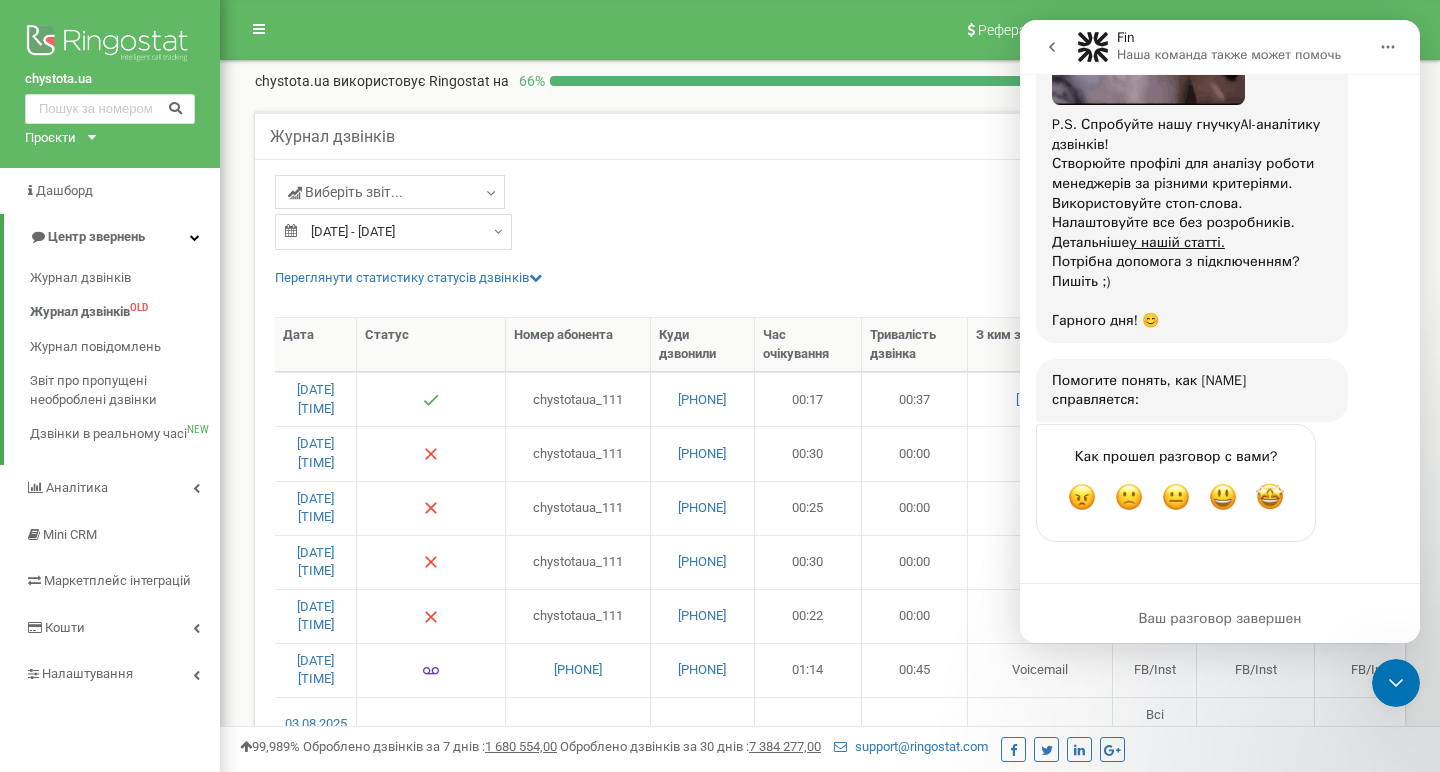 click on "Помогите понять, как [NAME] справляется:" at bounding box center (1192, 390) 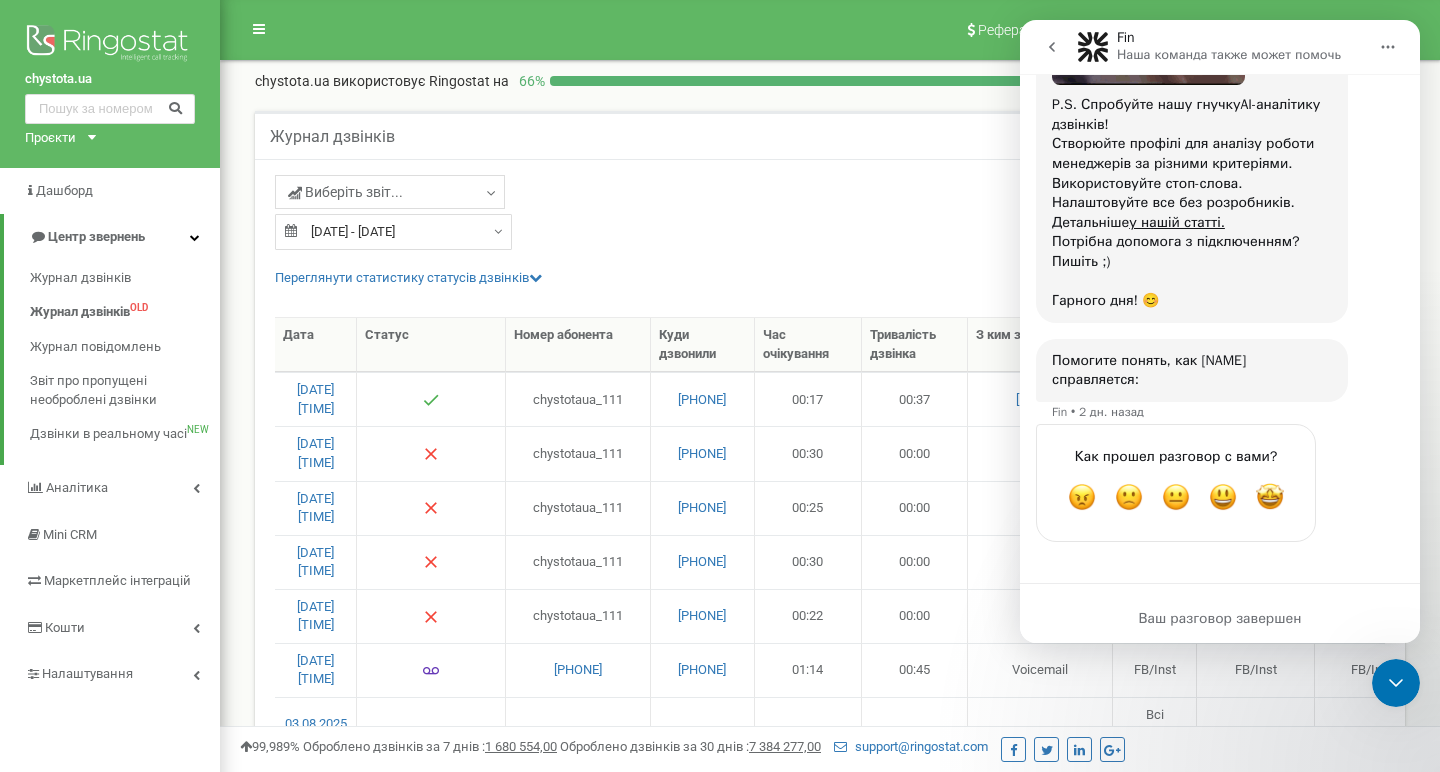 scroll, scrollTop: 1539, scrollLeft: 0, axis: vertical 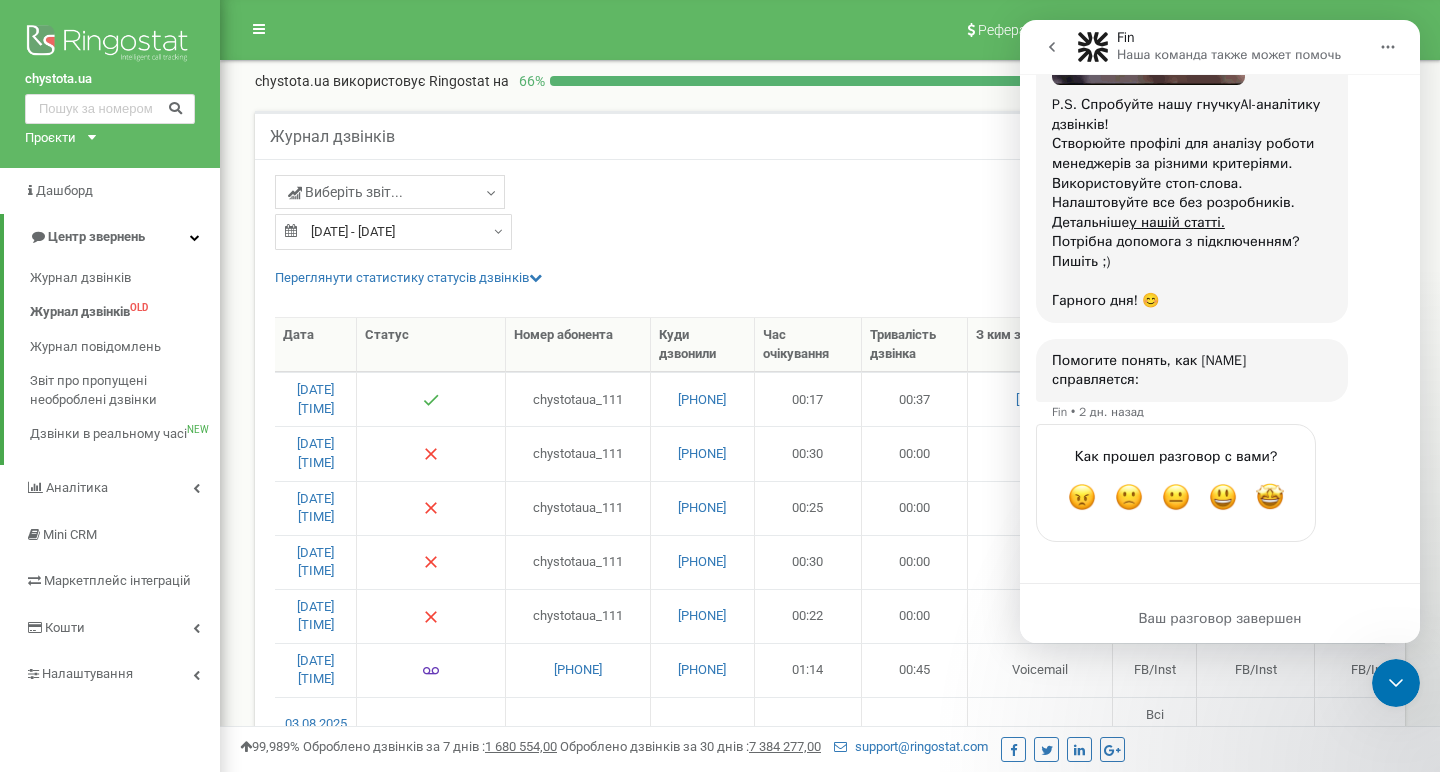 click 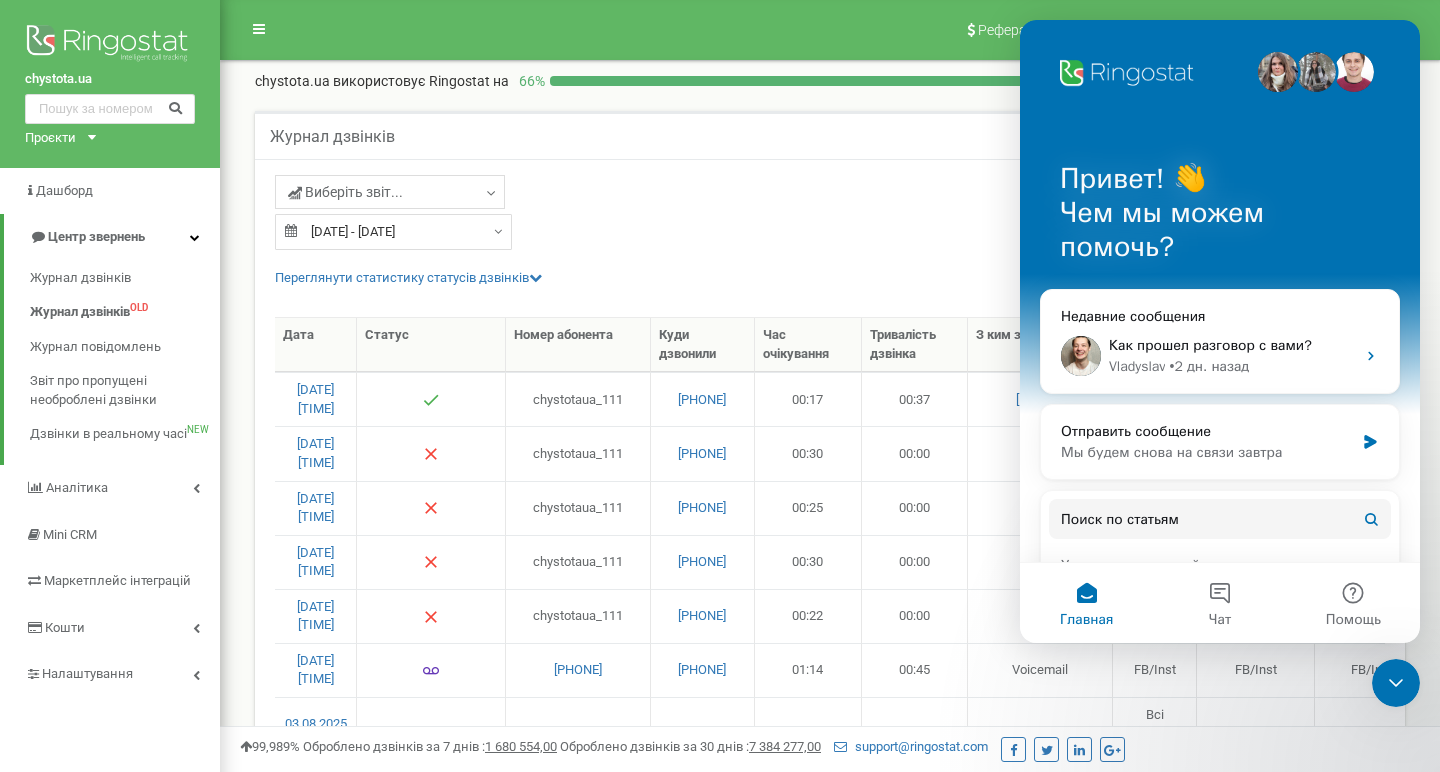 scroll, scrollTop: 0, scrollLeft: 0, axis: both 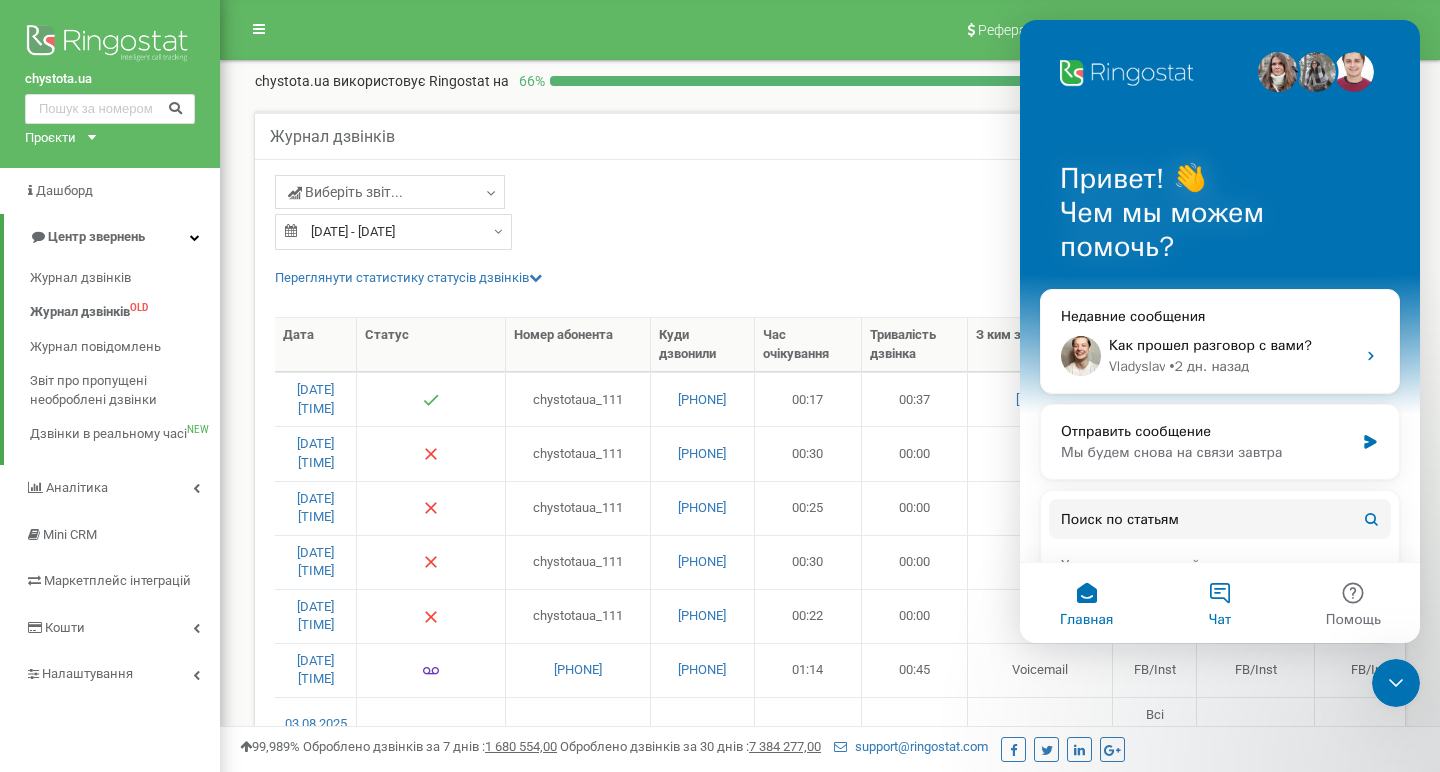 click on "Чат" at bounding box center (1219, 603) 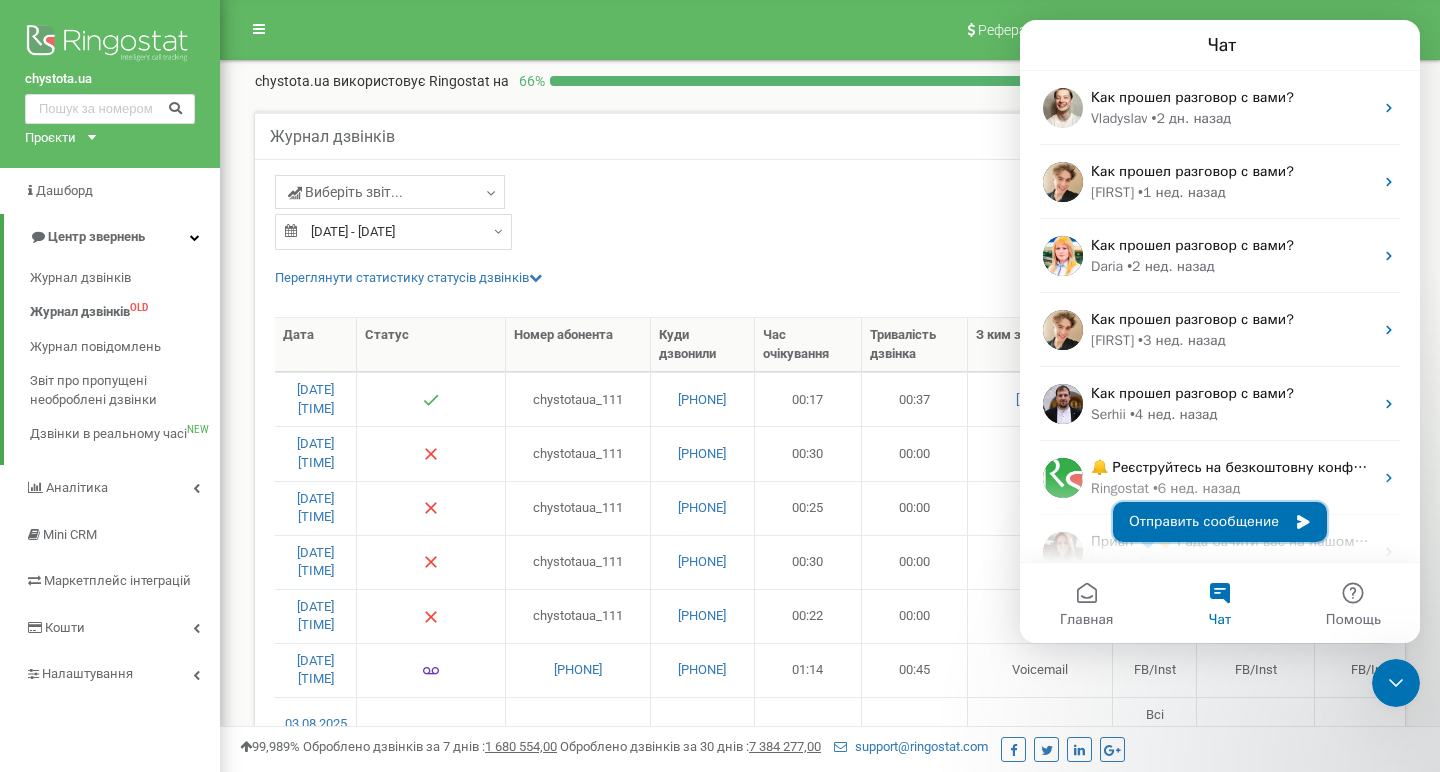click on "Отправить сообщение" at bounding box center (1220, 522) 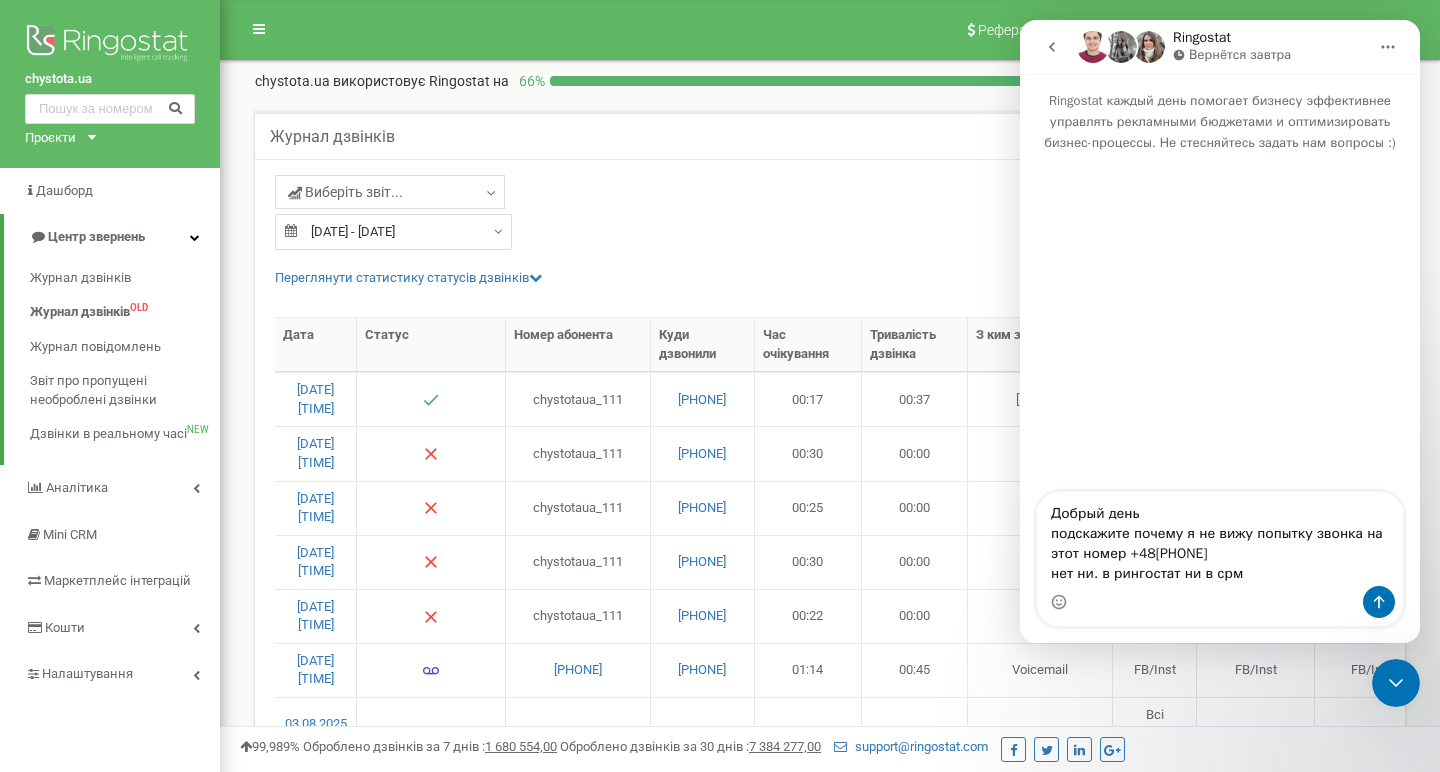 click on "Добрый день
подскажите почему я не вижу попытку звонка на этот номер +48[PHONE]
нет ни. в рингостат ни в срм" at bounding box center (1220, 539) 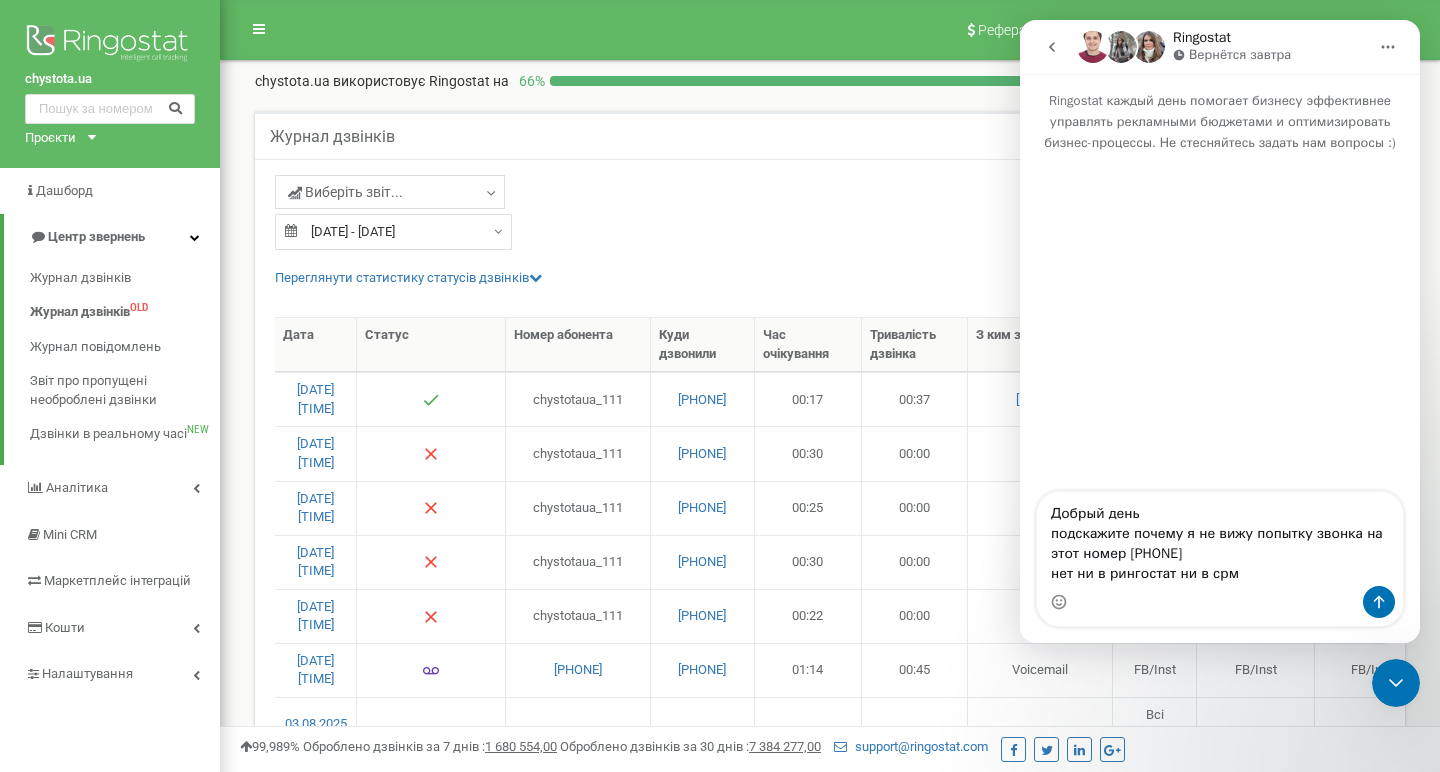 type 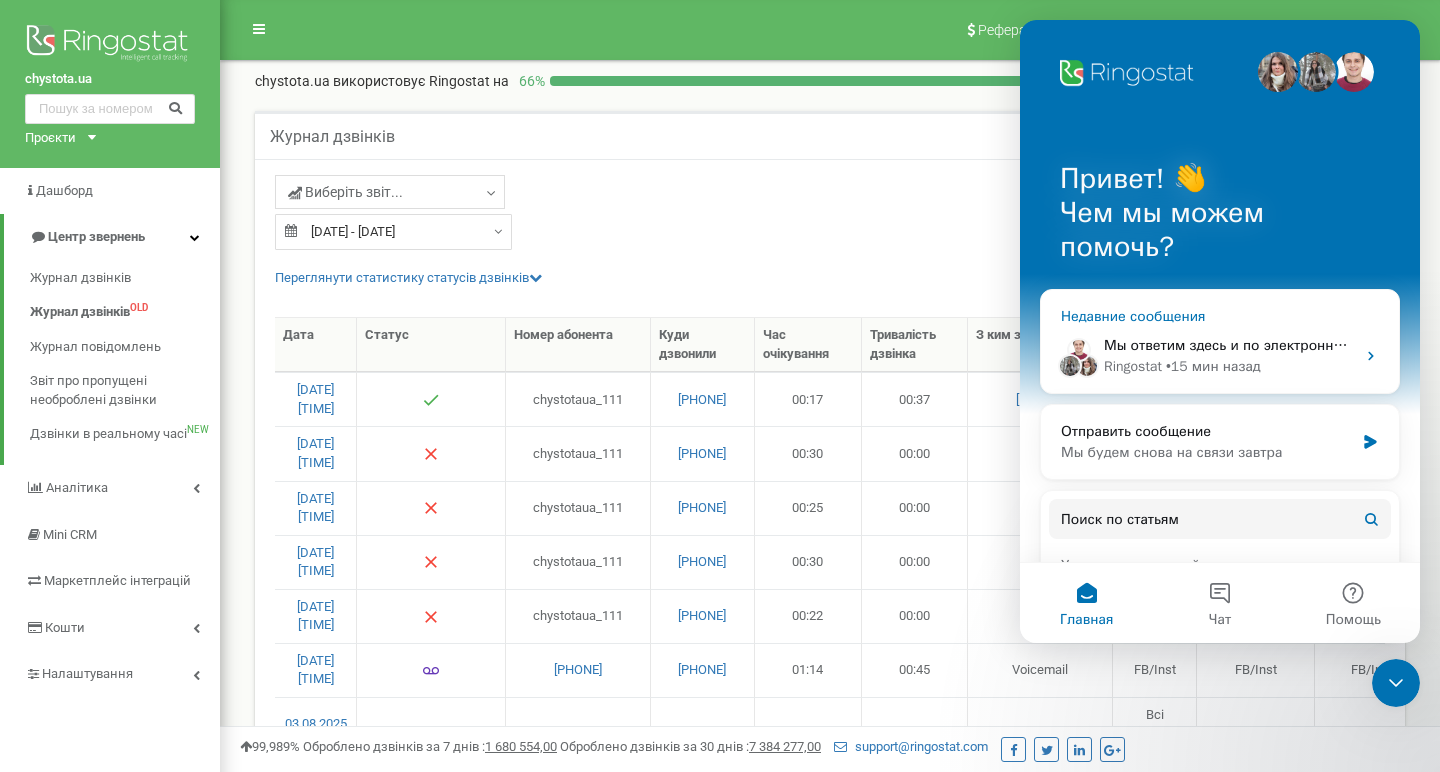 click on "Мы ответим здесь и по электронной почте: ✉️ [EMAIL] Наши специалисты будут на связи: 🕒 [DATE]" at bounding box center [1229, 345] 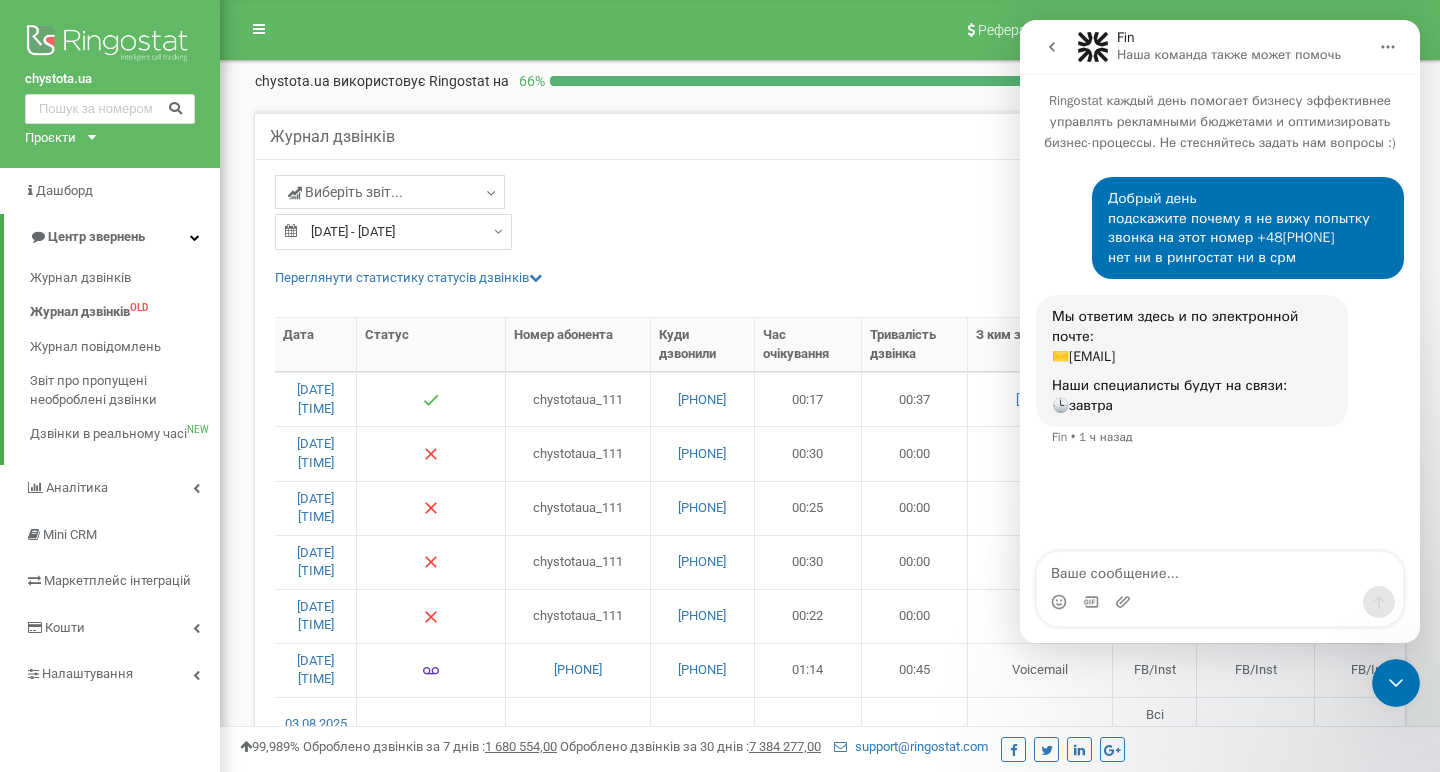 click at bounding box center [1220, 602] 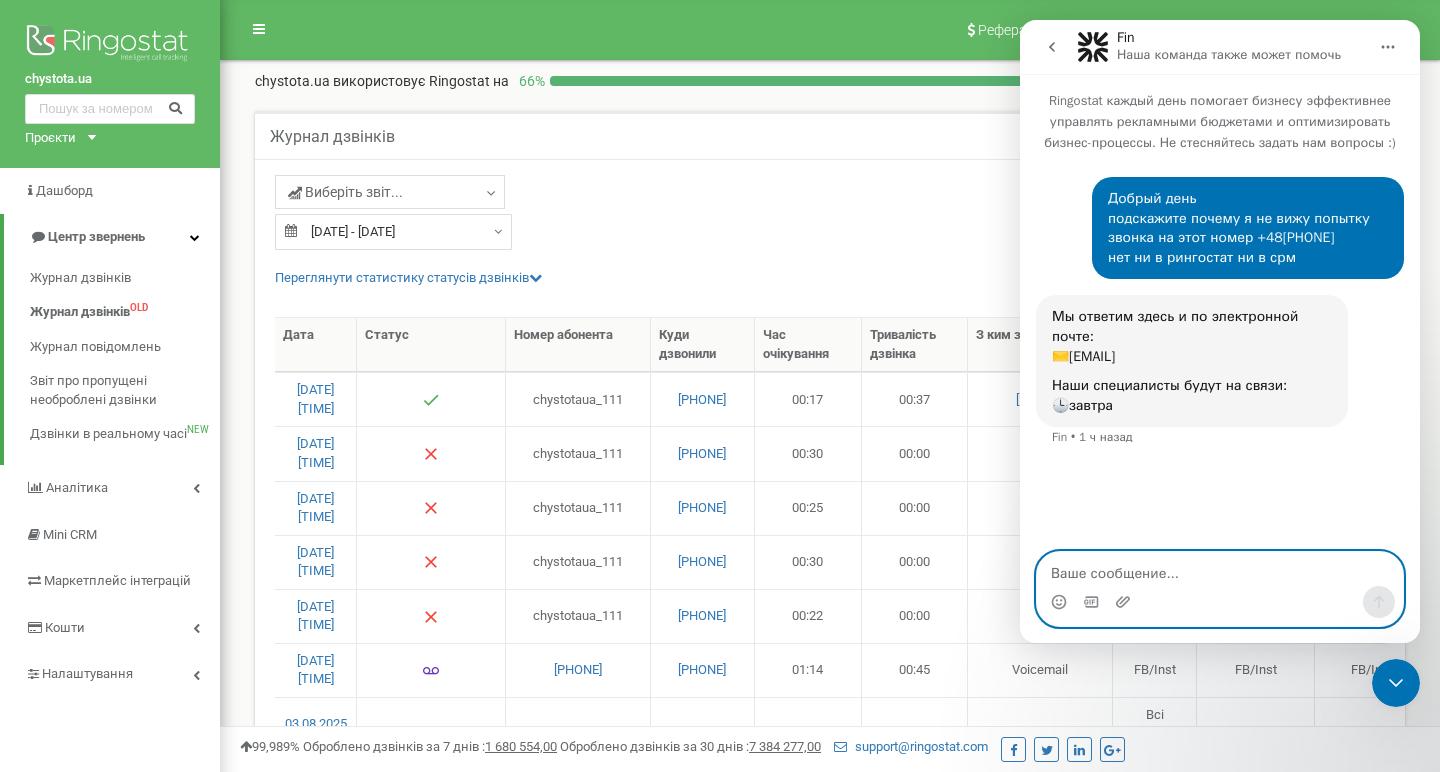 click at bounding box center (1220, 569) 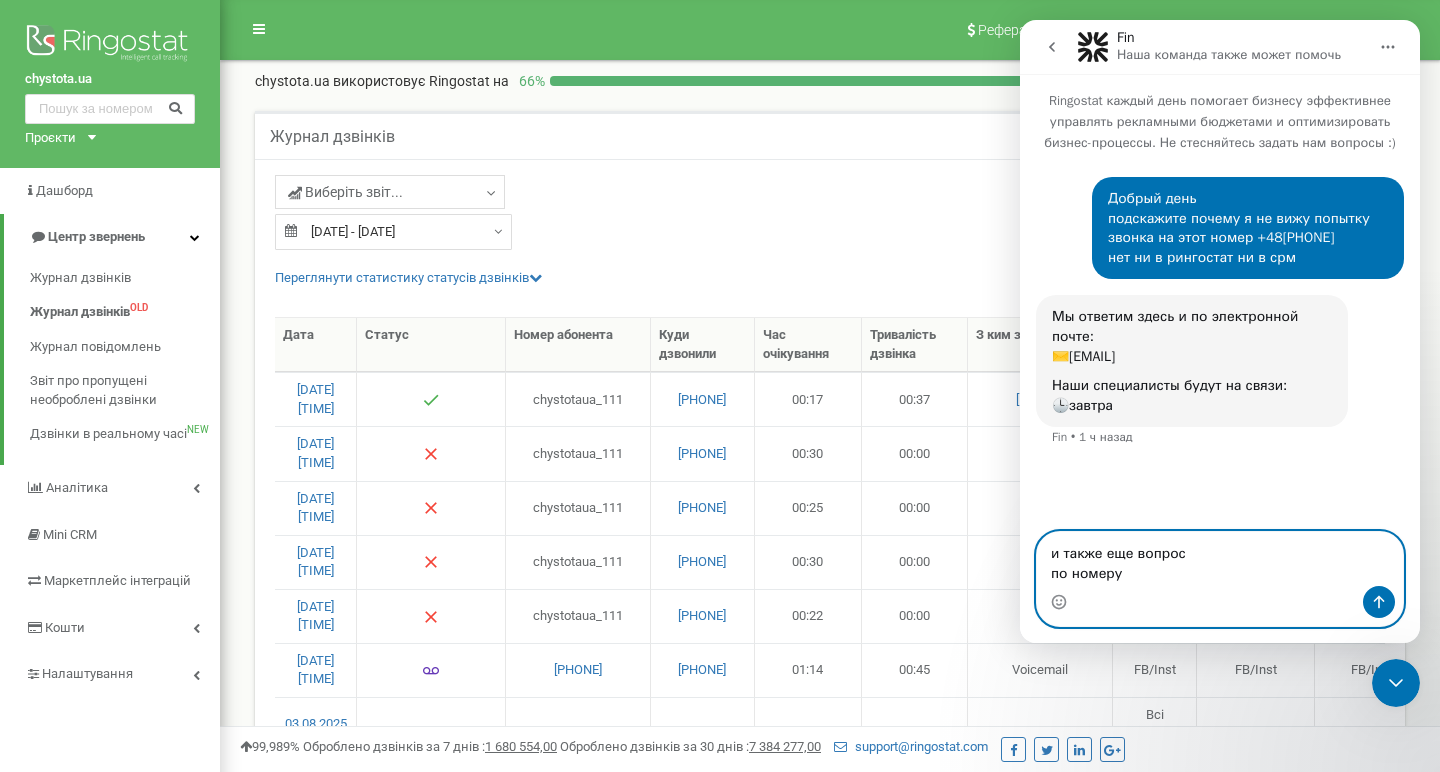 paste on "[PHONE]:" 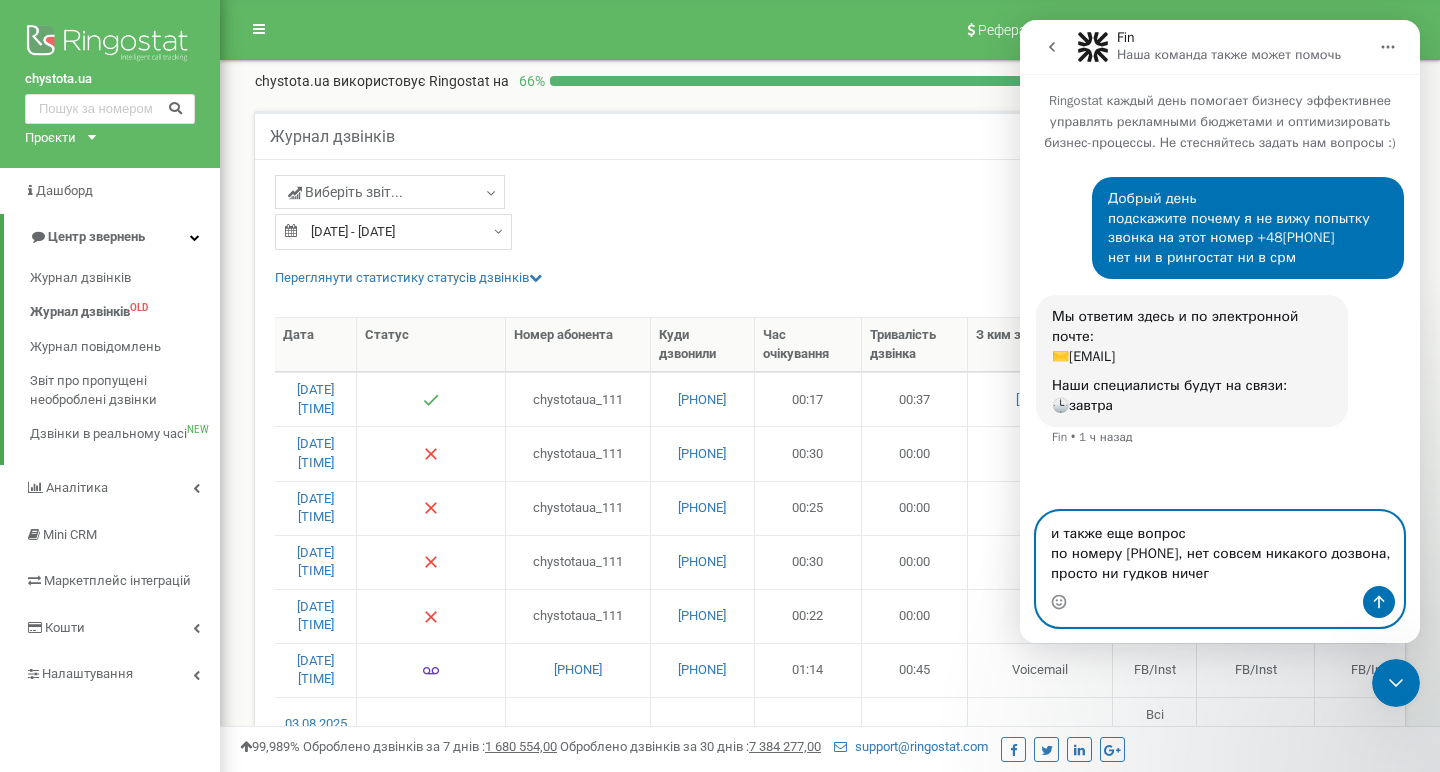 type on "и также еще вопрос
по номеру [PHONE], нет совсем никакого дозвона, просто ни гудков ничего" 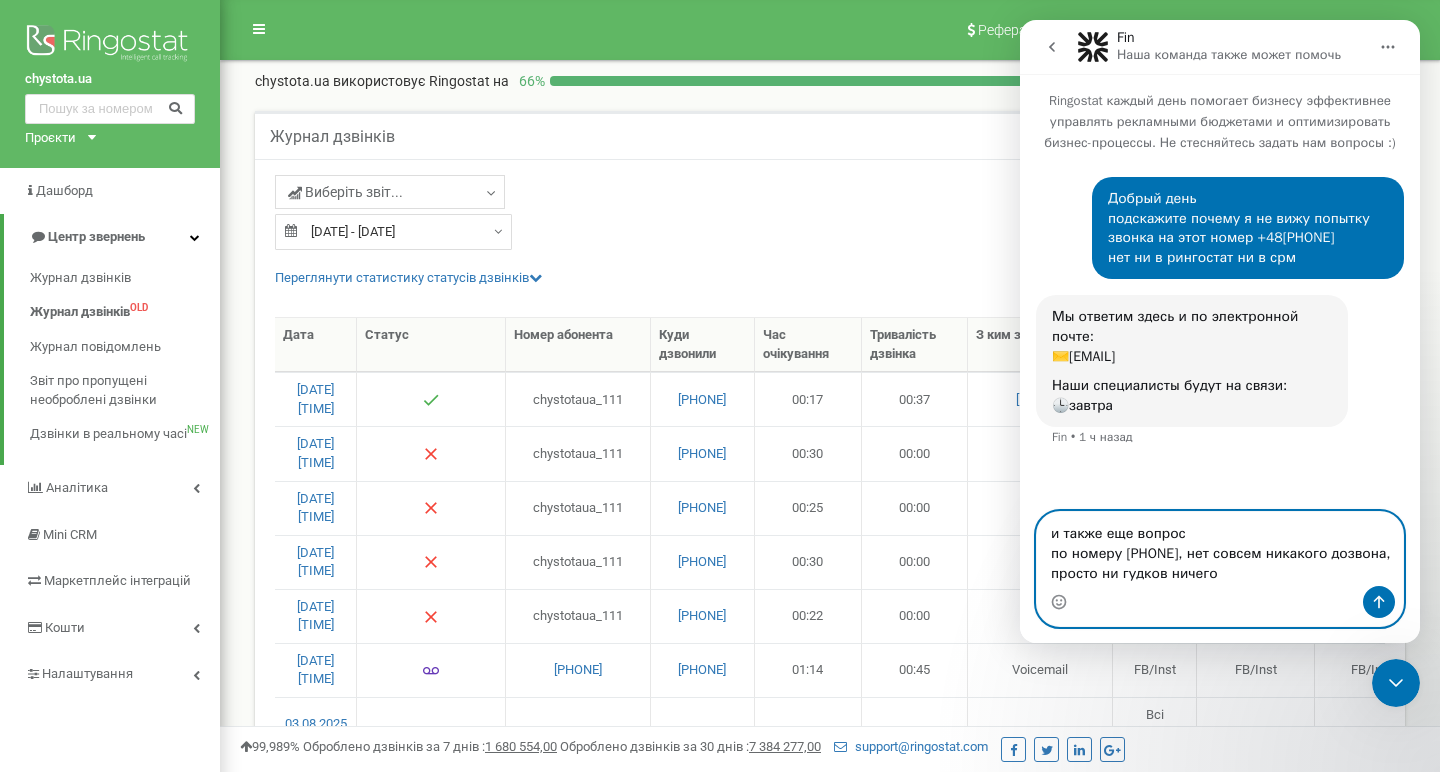 type 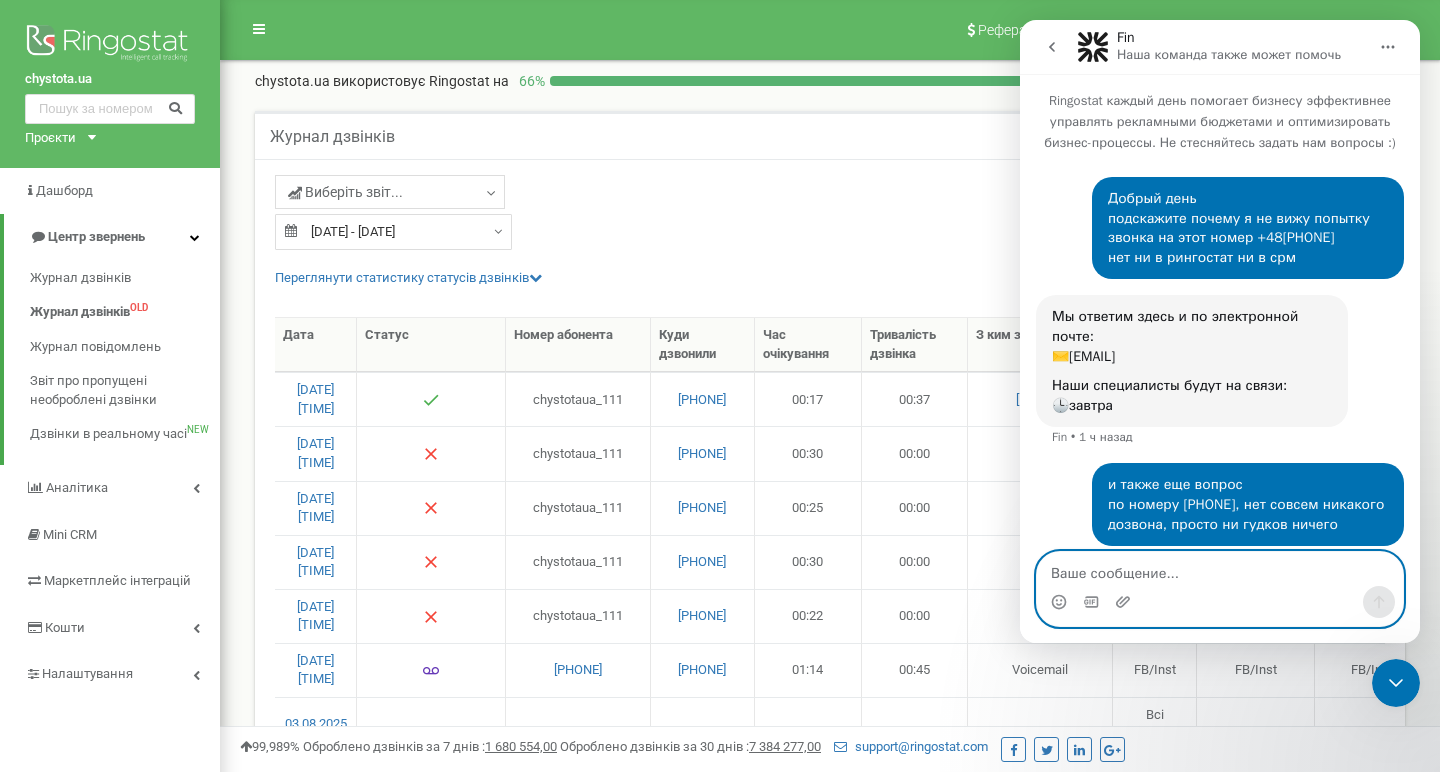 scroll, scrollTop: 49, scrollLeft: 0, axis: vertical 